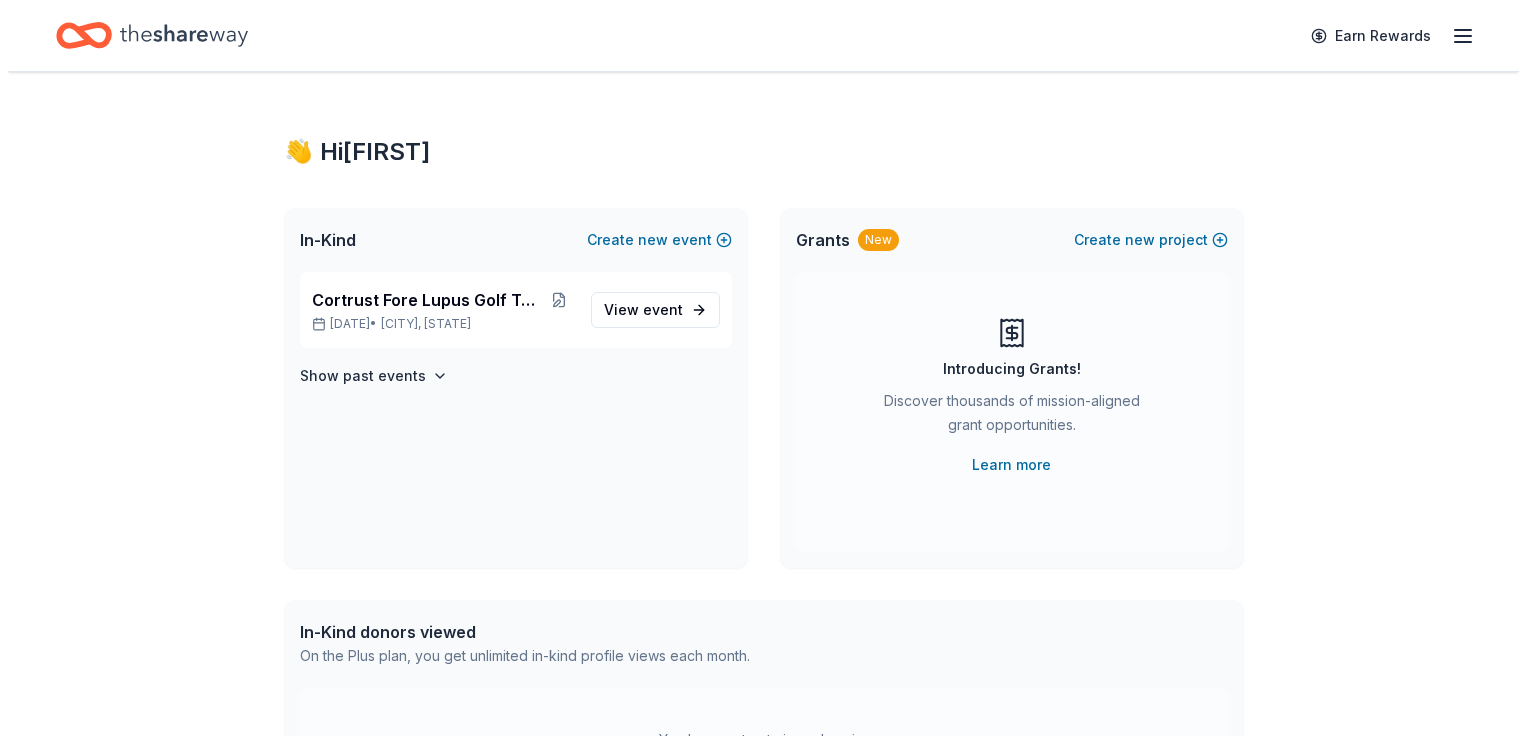 scroll, scrollTop: 0, scrollLeft: 0, axis: both 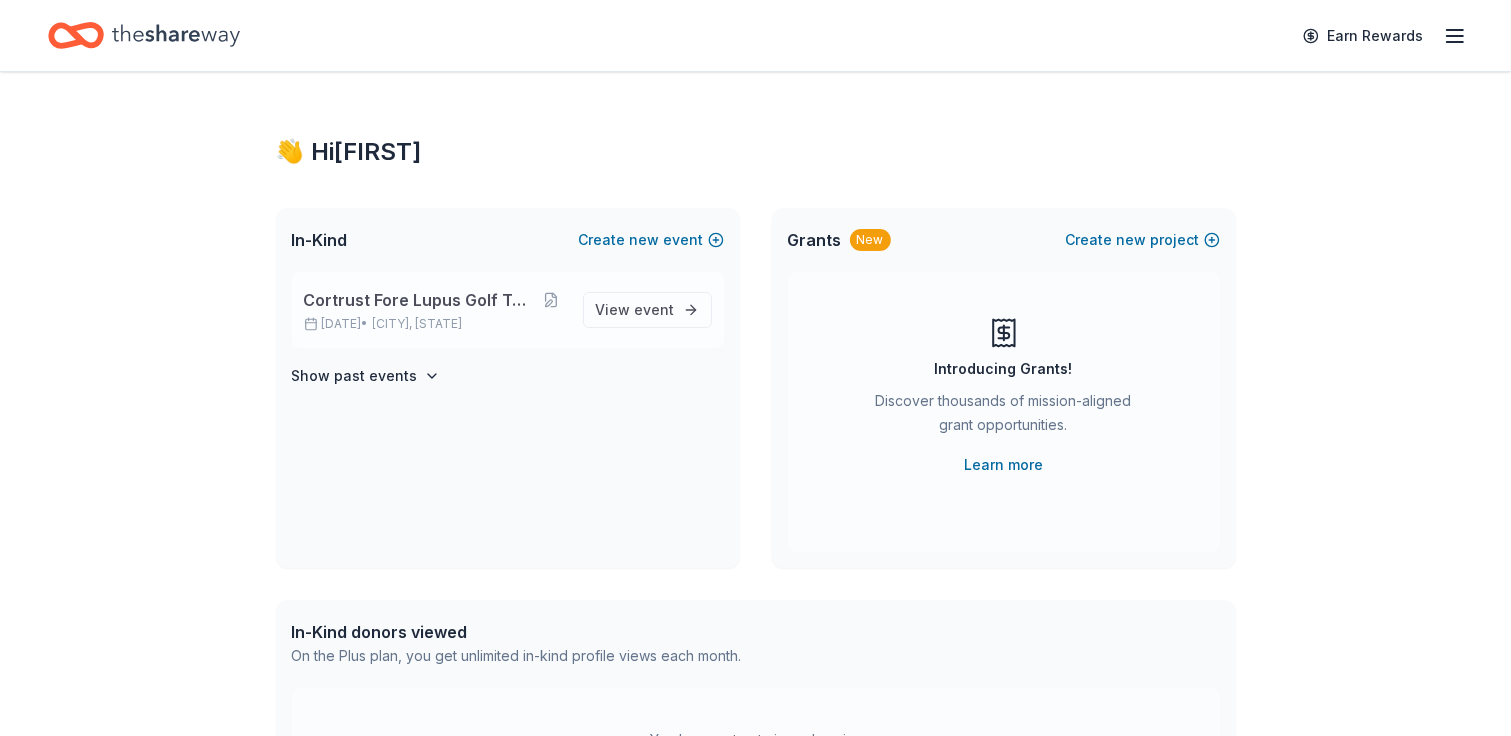 click on "Cortrust Fore Lupus Golf Tournament" at bounding box center (420, 300) 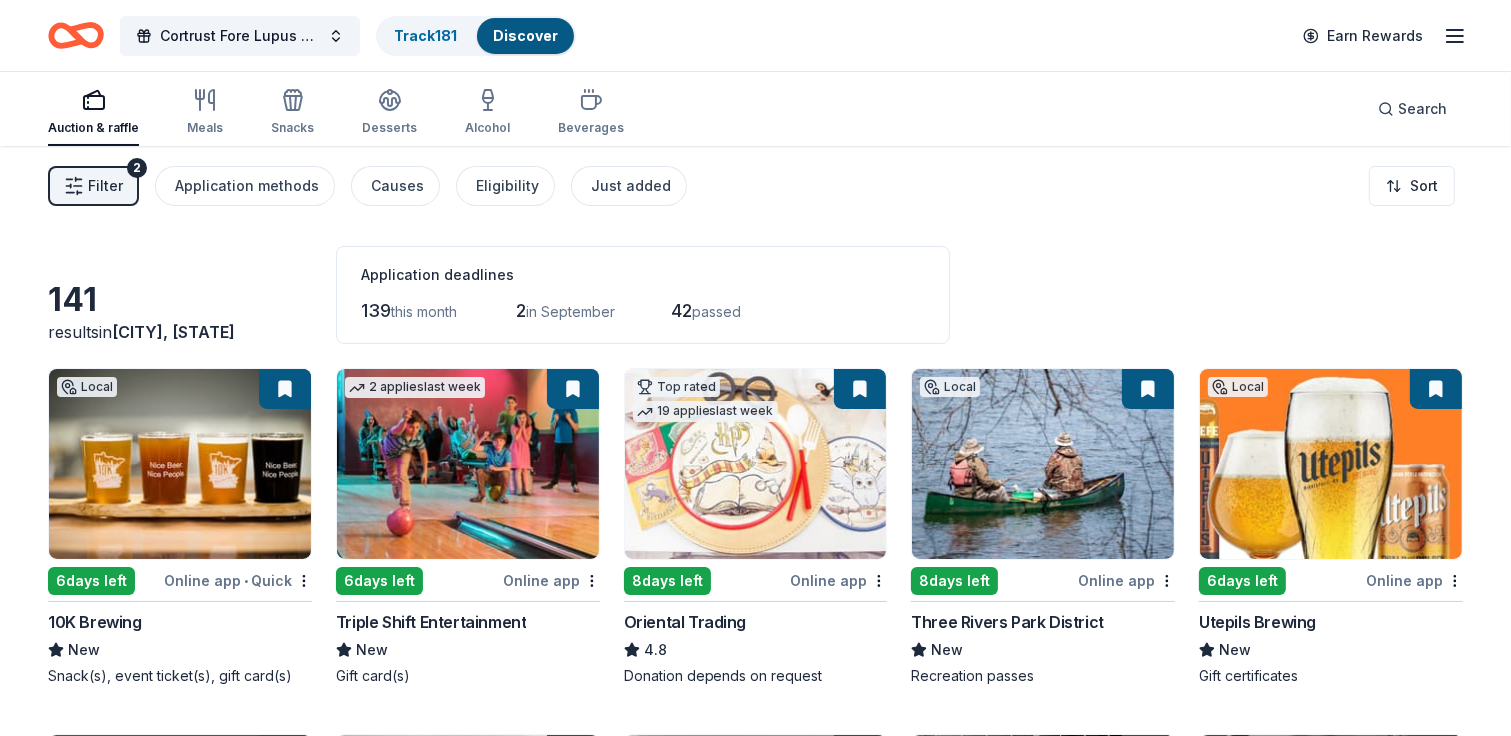 click on "Filter" at bounding box center [105, 186] 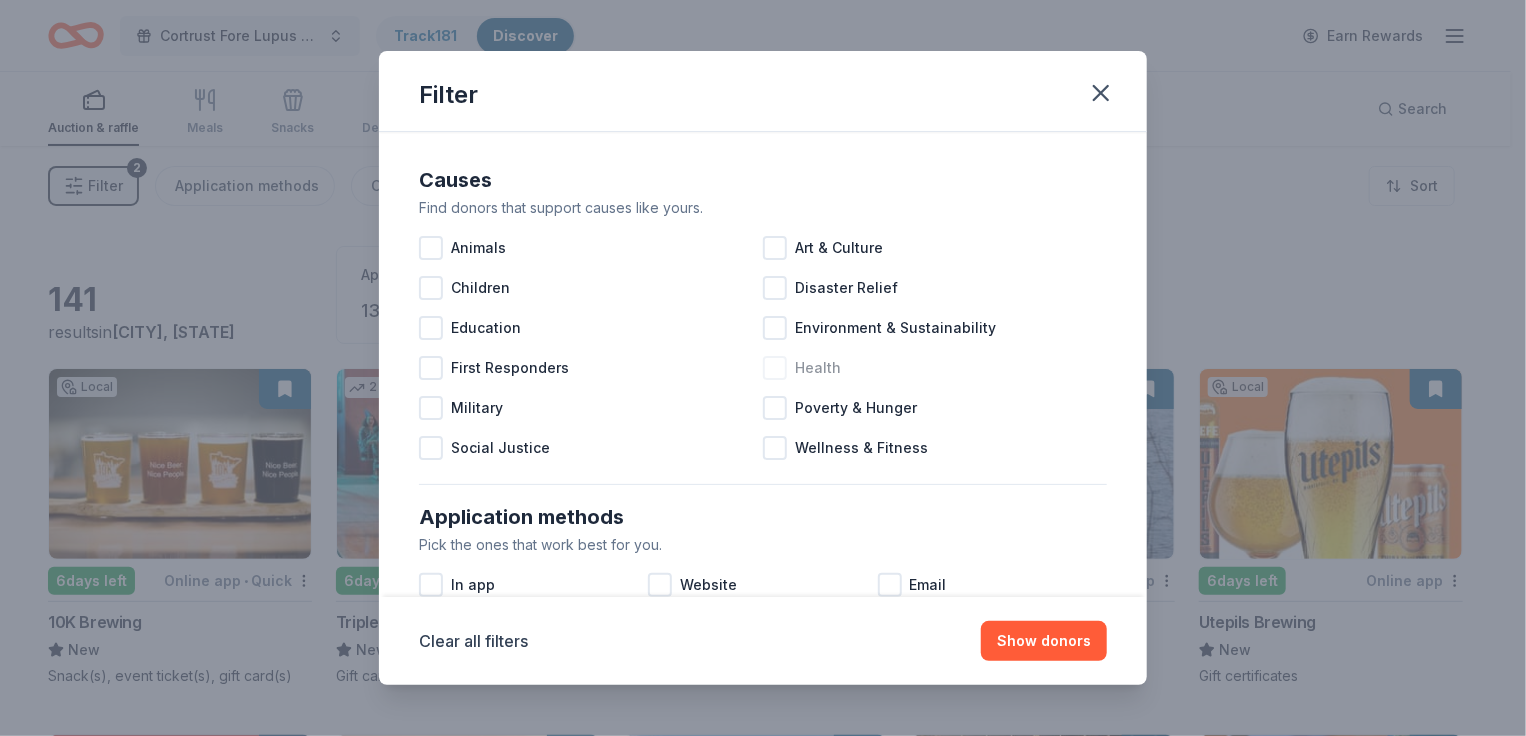 click at bounding box center (775, 368) 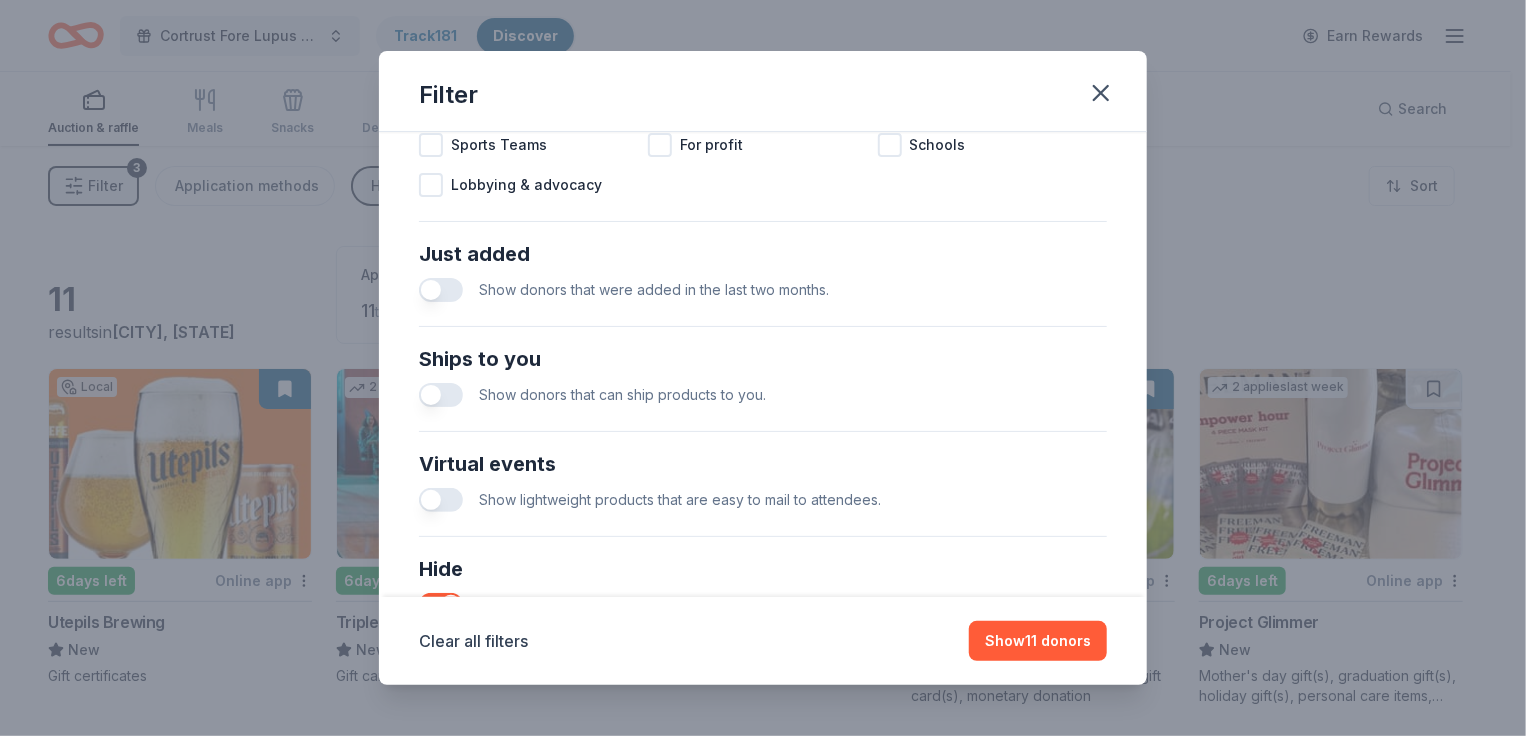 scroll, scrollTop: 700, scrollLeft: 0, axis: vertical 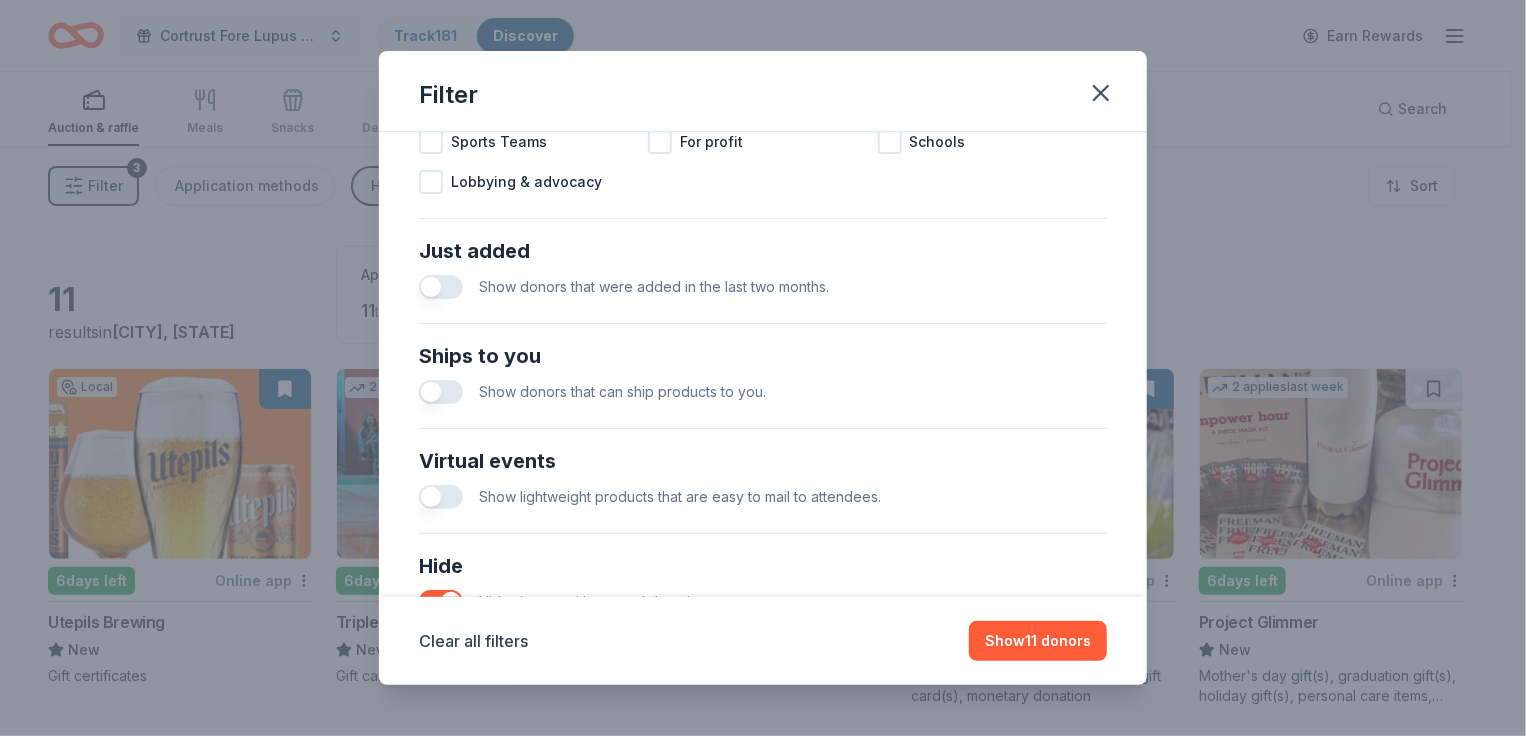 click at bounding box center [441, 392] 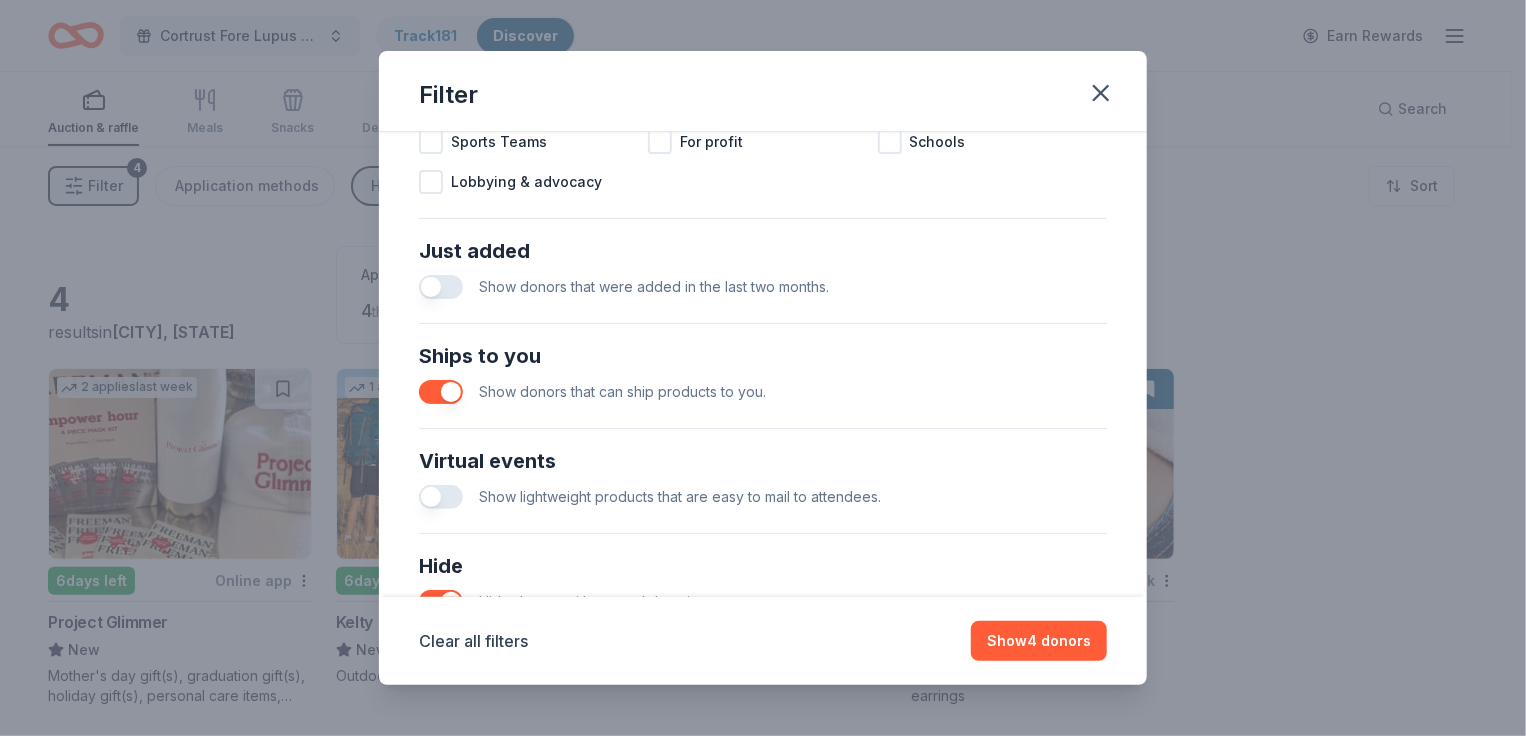 click at bounding box center (441, 392) 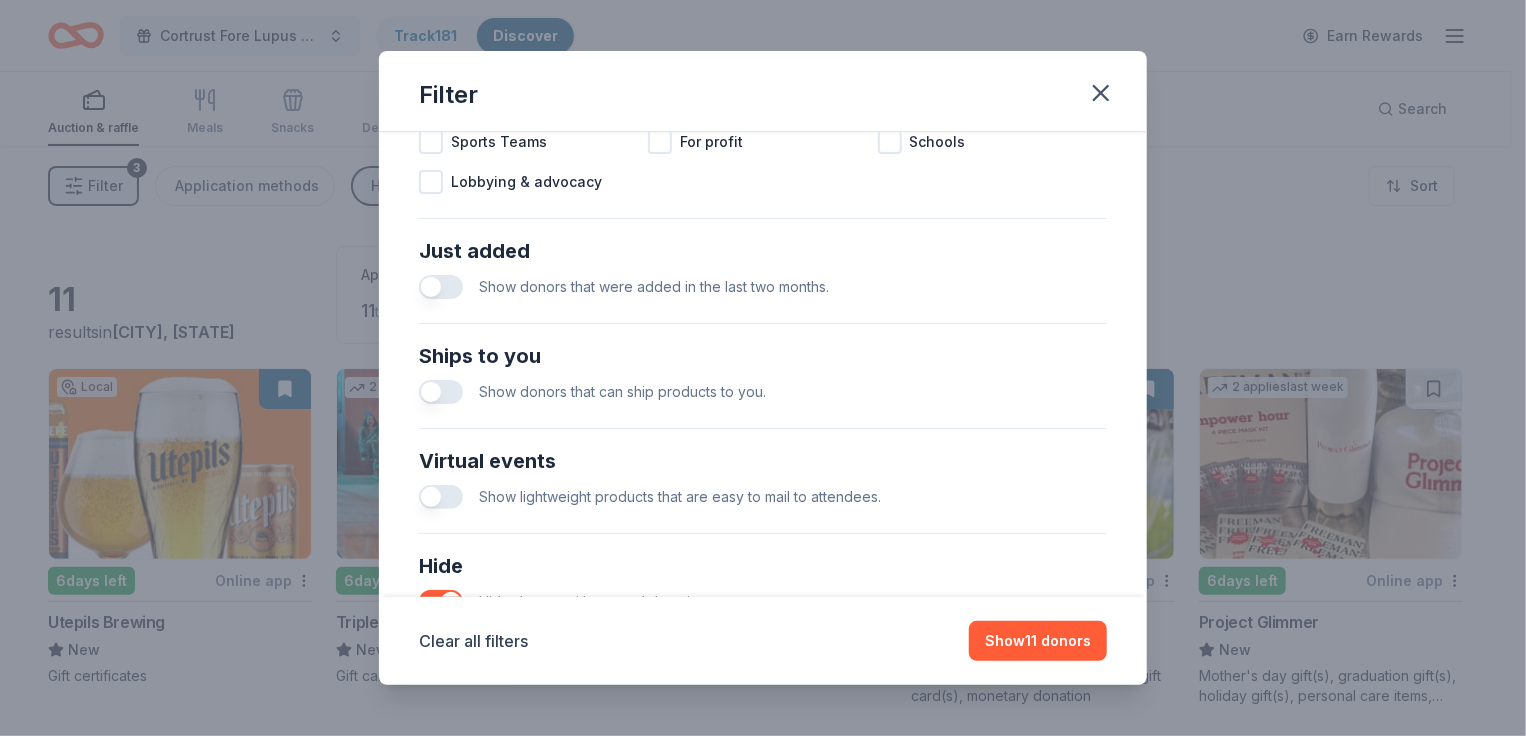 click at bounding box center (441, 287) 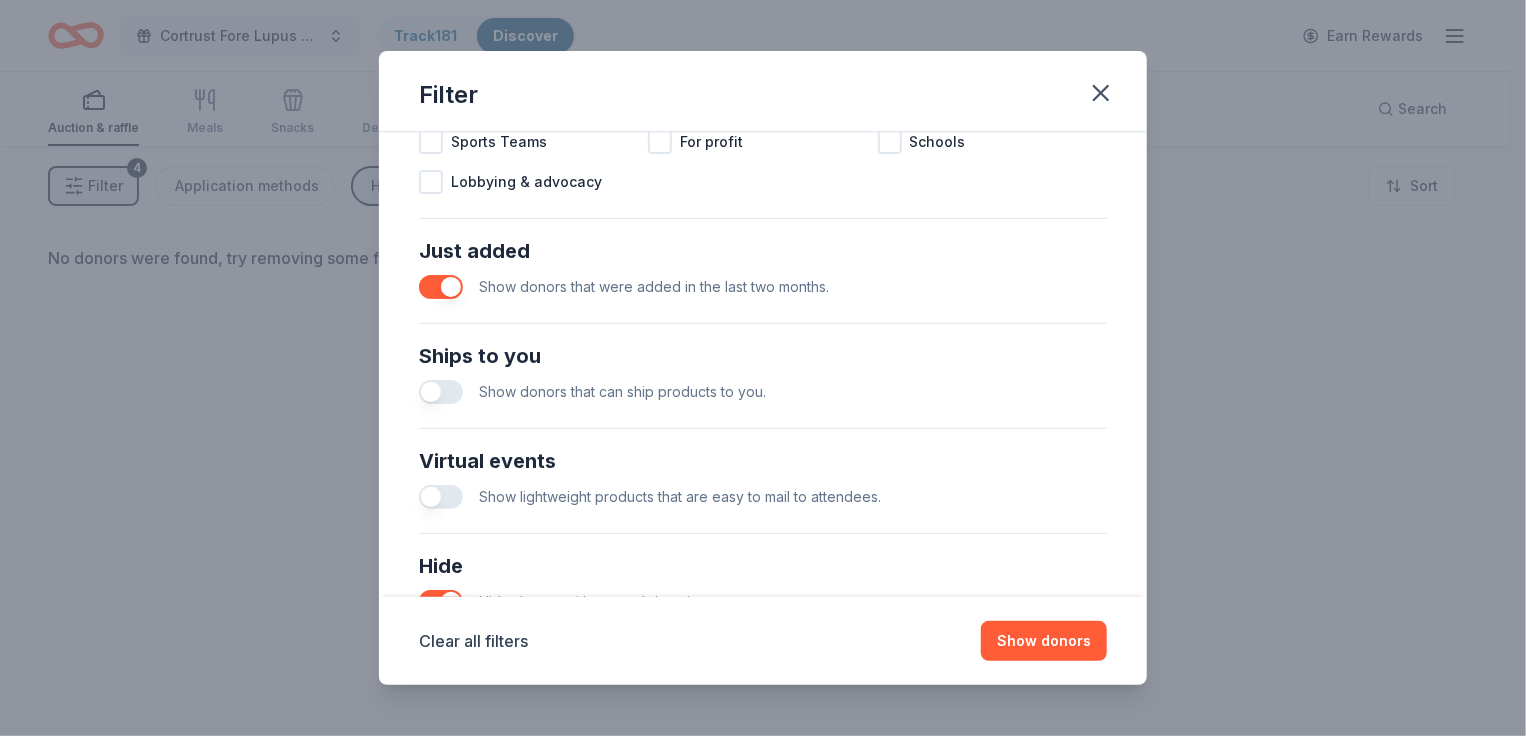 click at bounding box center [441, 287] 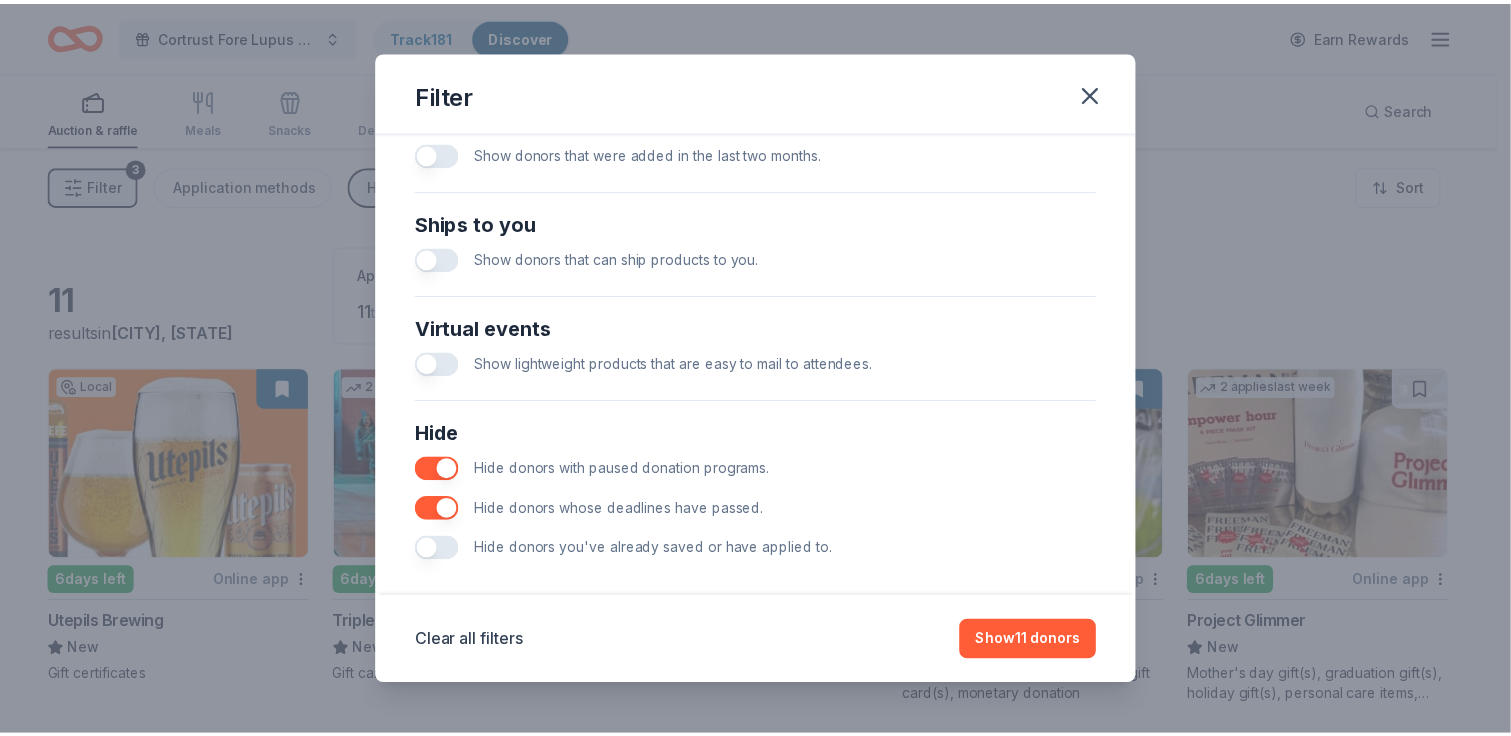 scroll, scrollTop: 852, scrollLeft: 0, axis: vertical 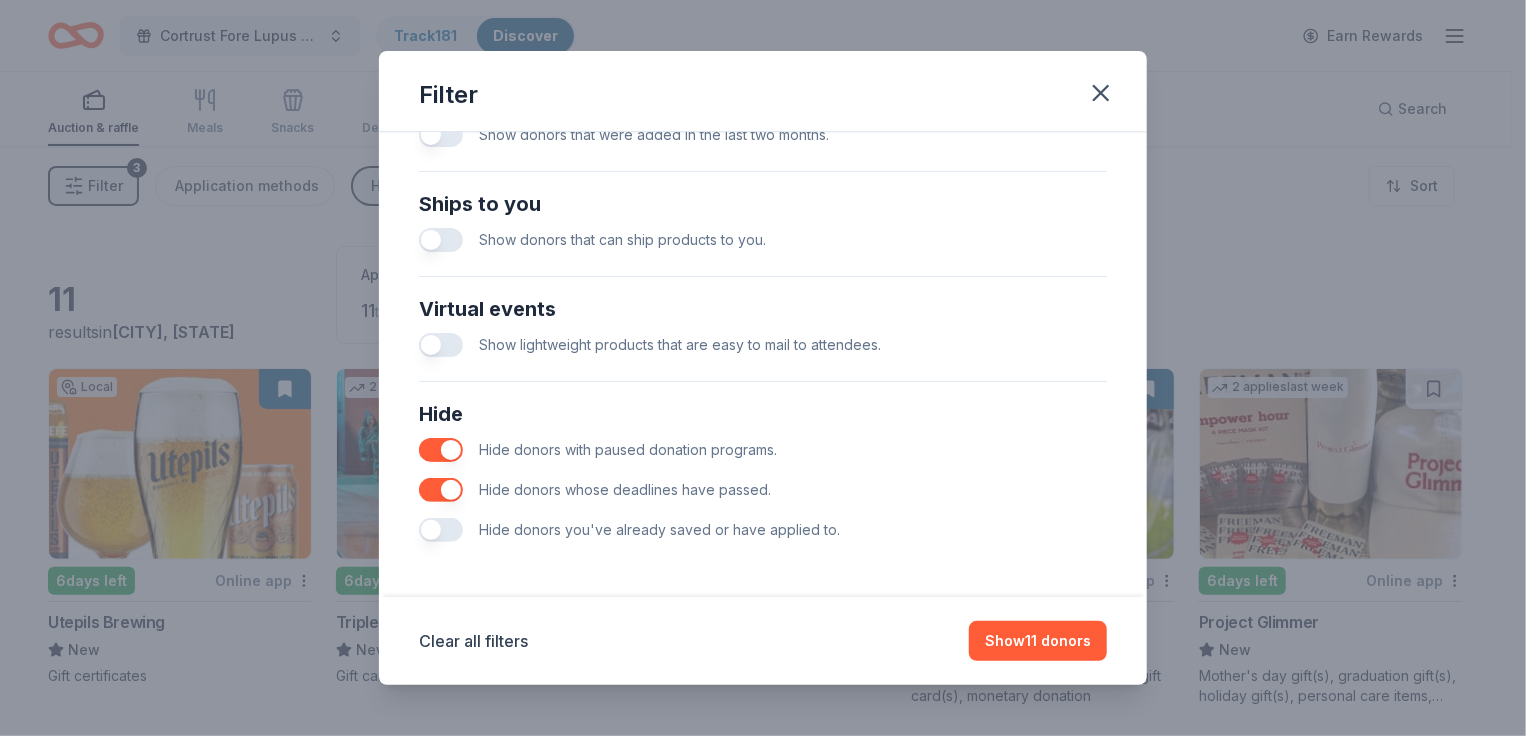 click at bounding box center [441, 530] 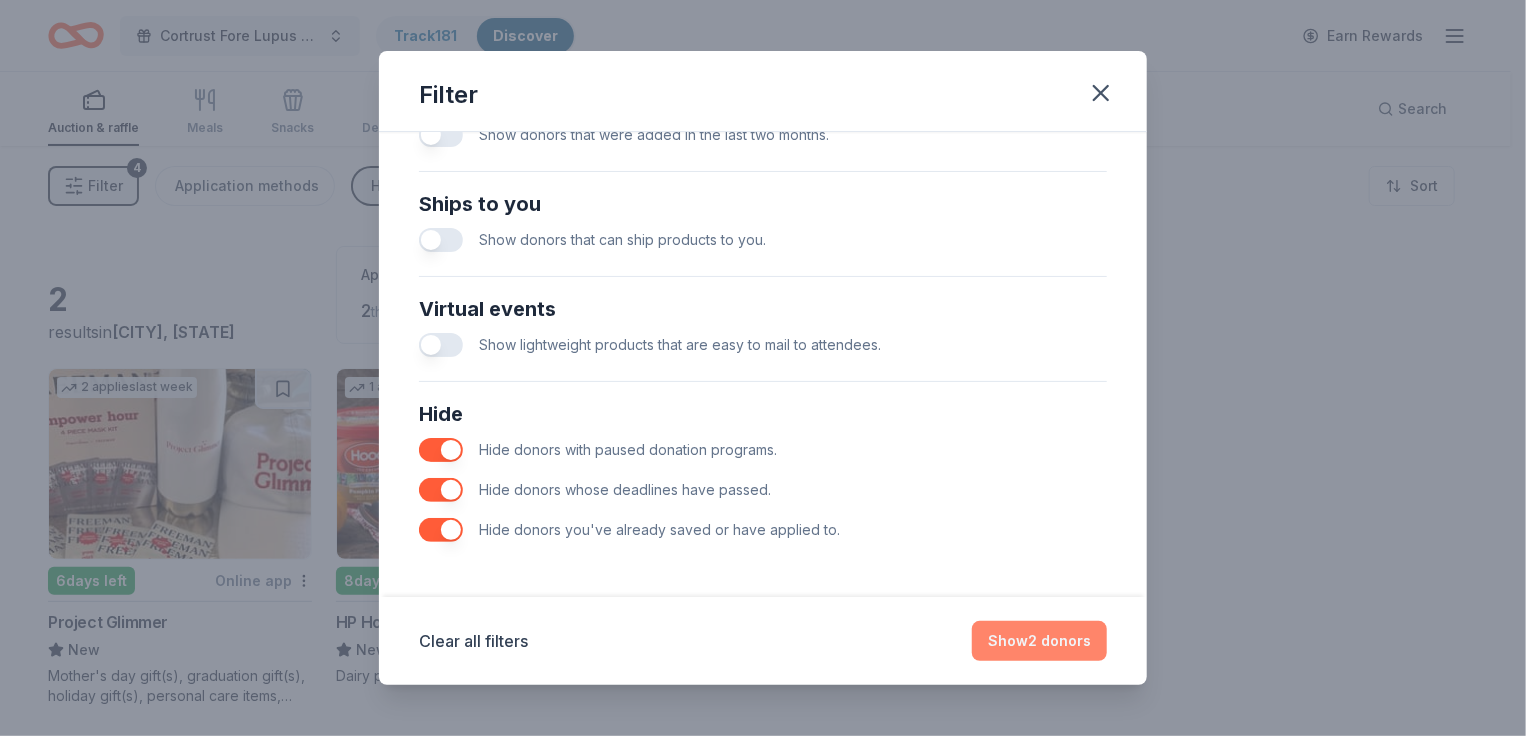 click on "Show  2   donors" at bounding box center (1039, 641) 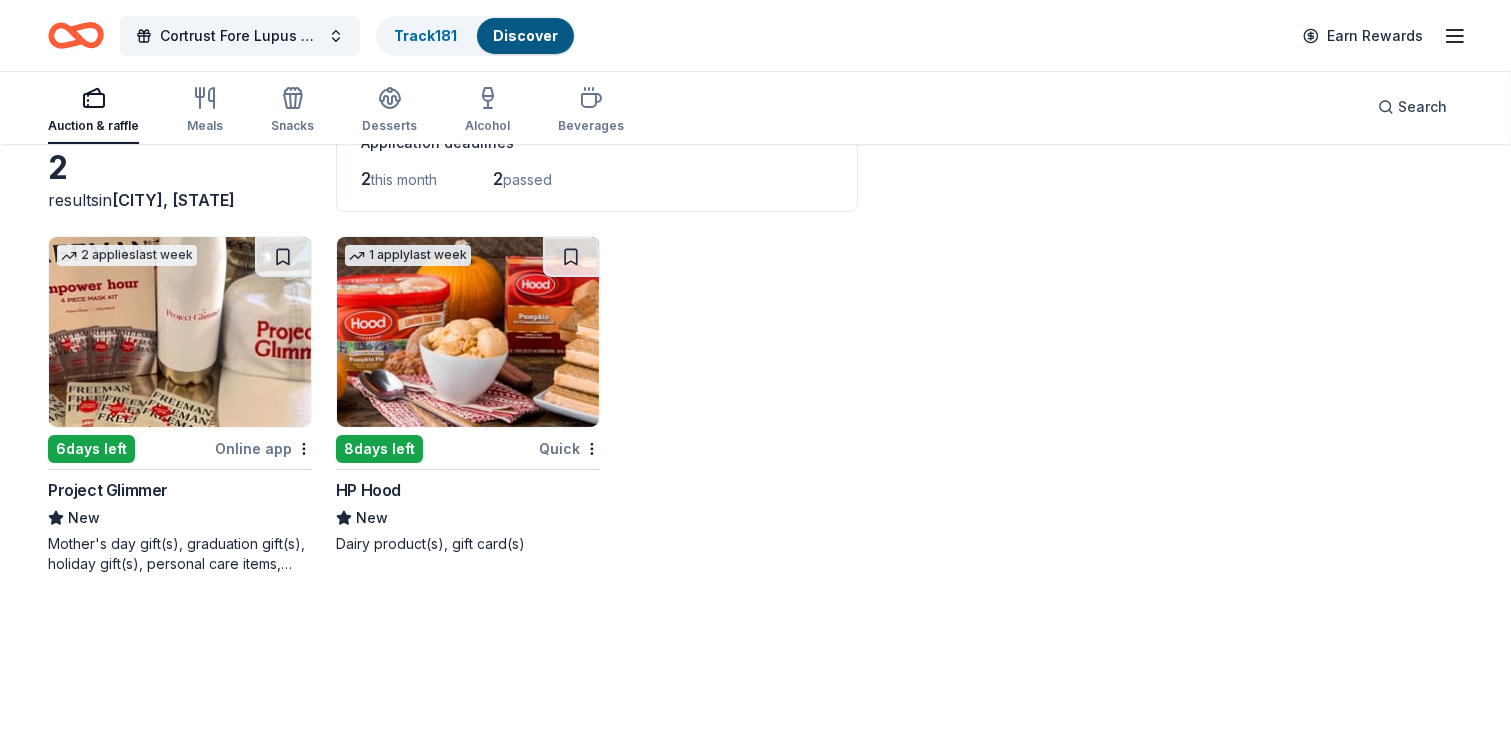 scroll, scrollTop: 145, scrollLeft: 0, axis: vertical 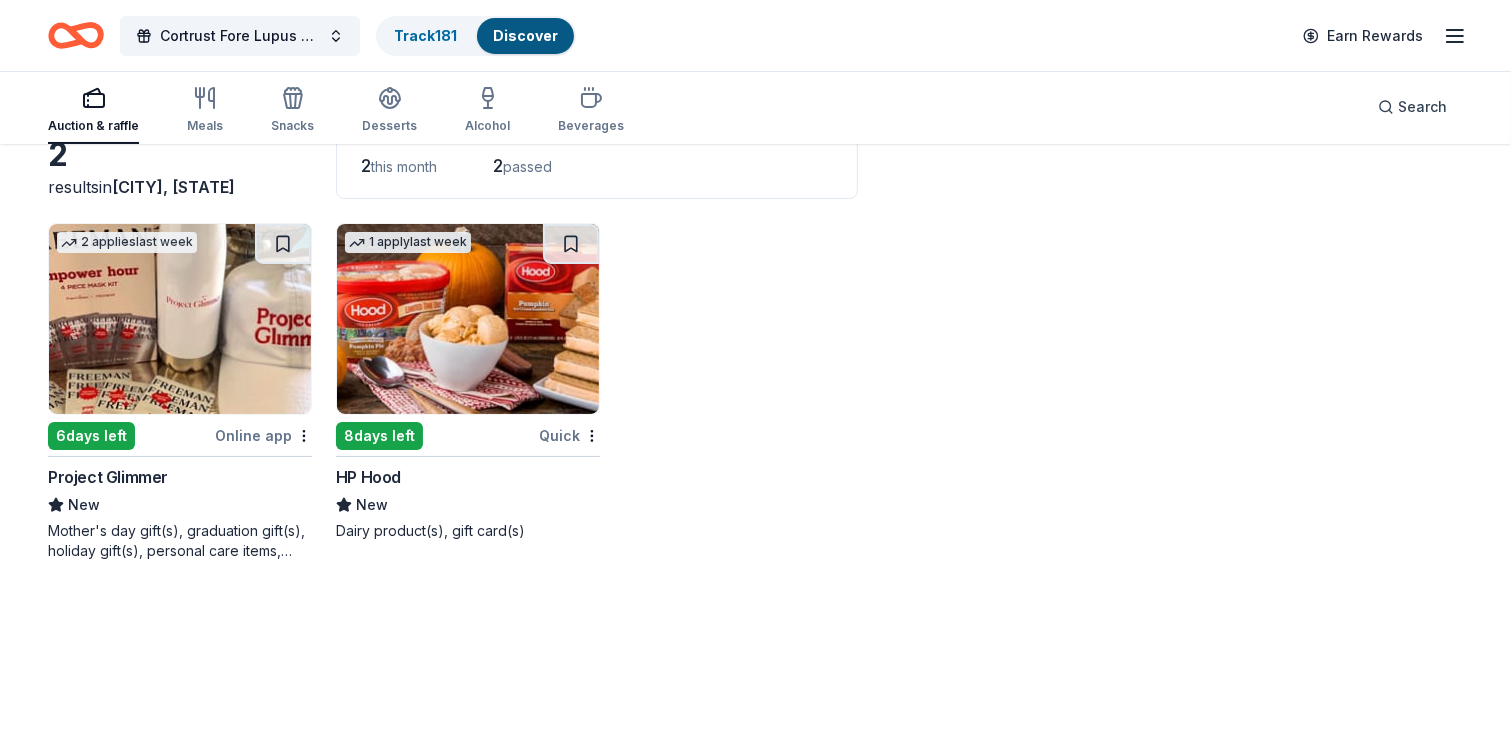 click at bounding box center [180, 319] 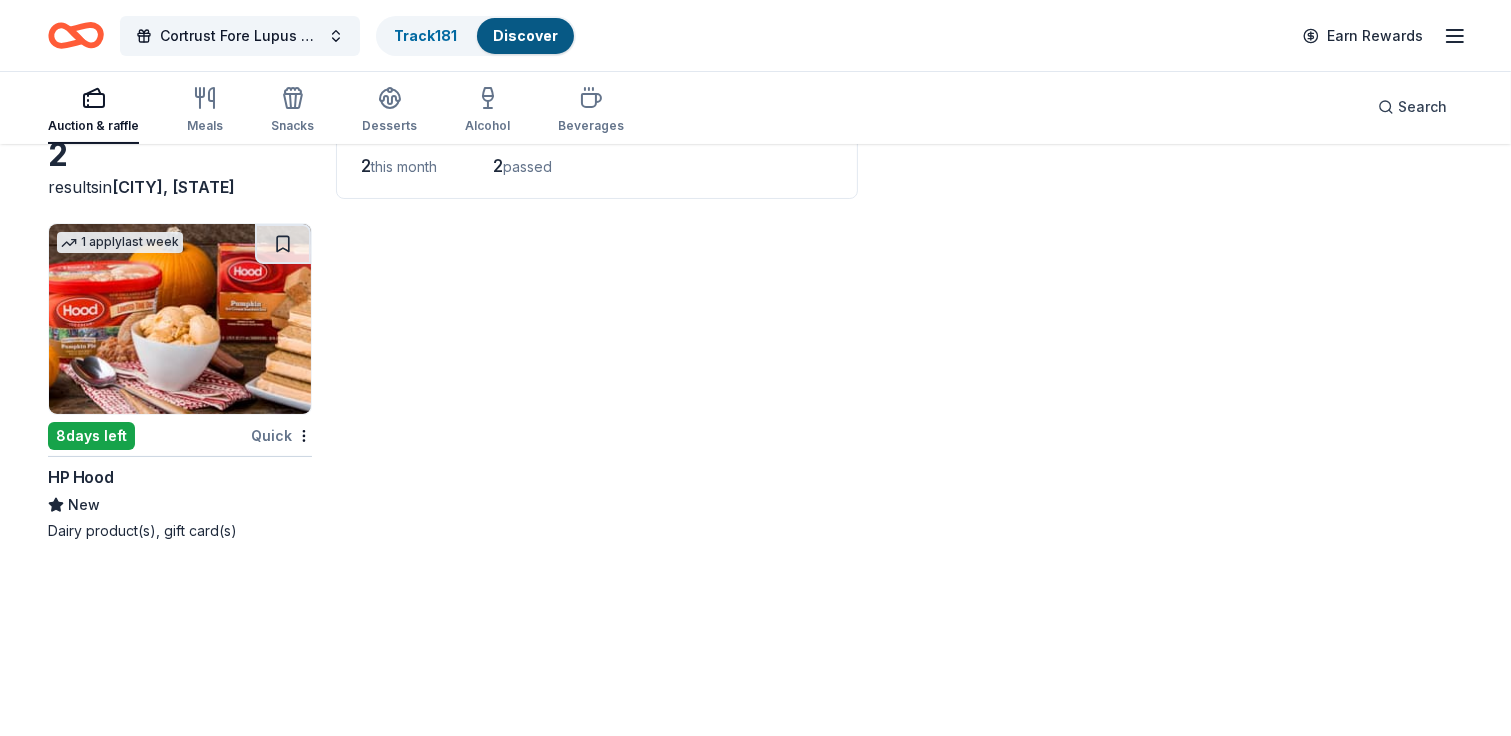 click at bounding box center [180, 319] 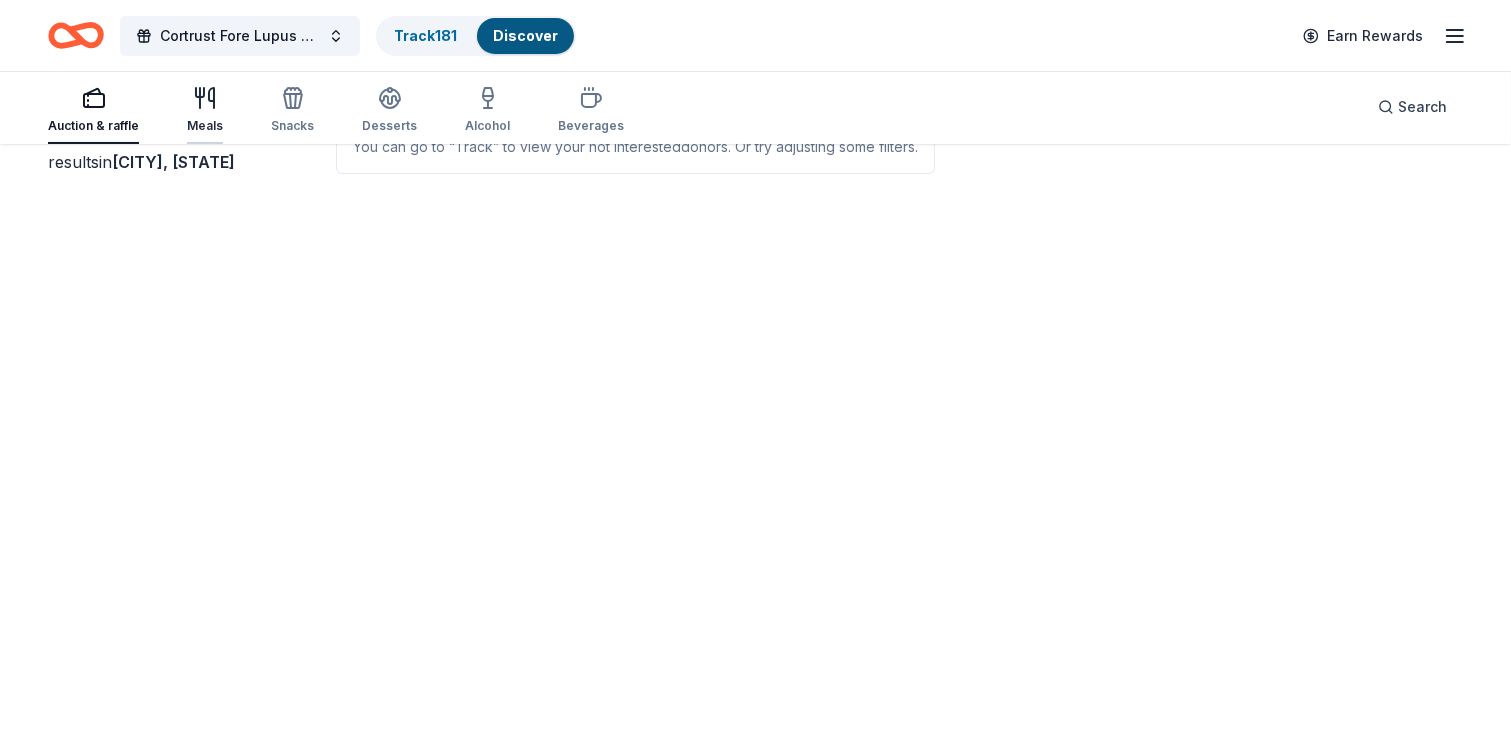 click 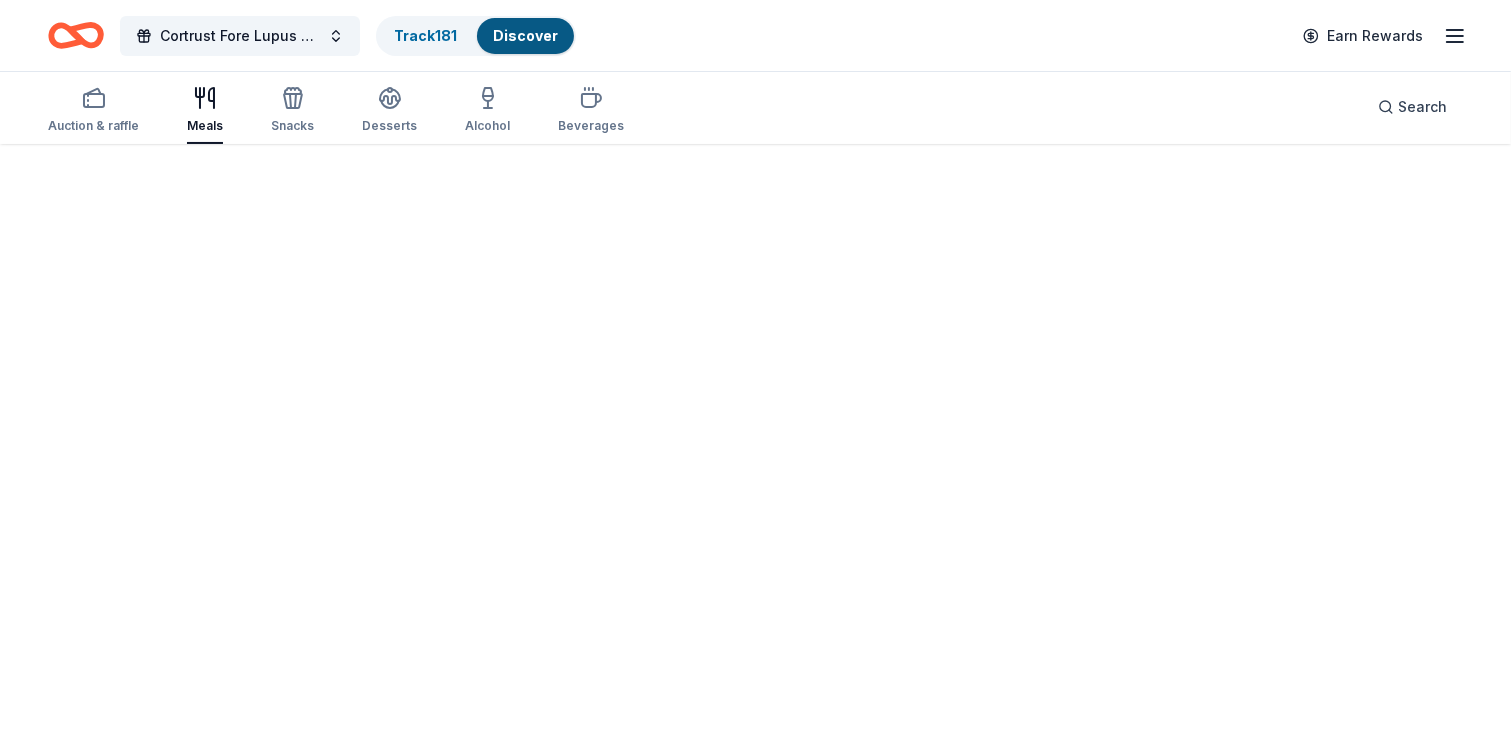 scroll, scrollTop: 0, scrollLeft: 0, axis: both 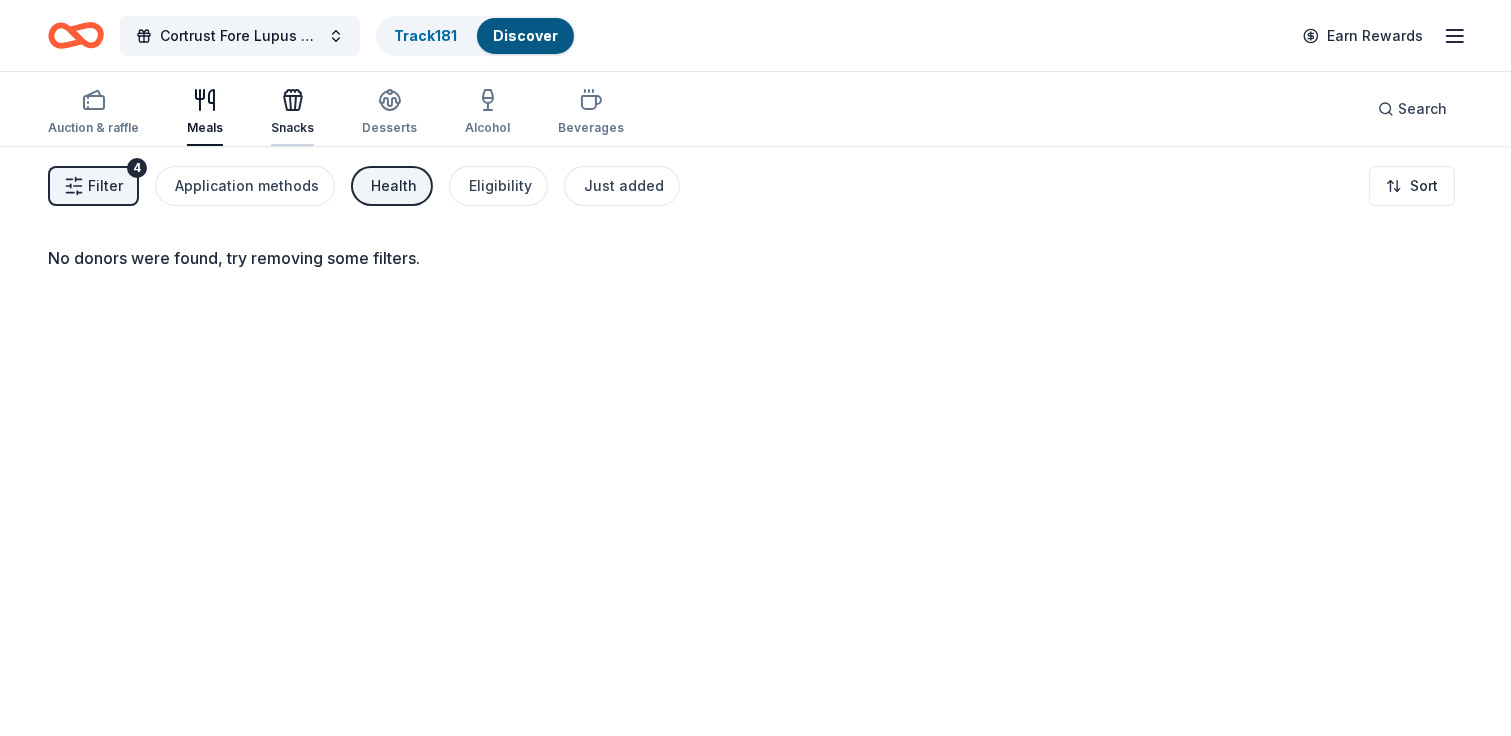 click at bounding box center [292, 100] 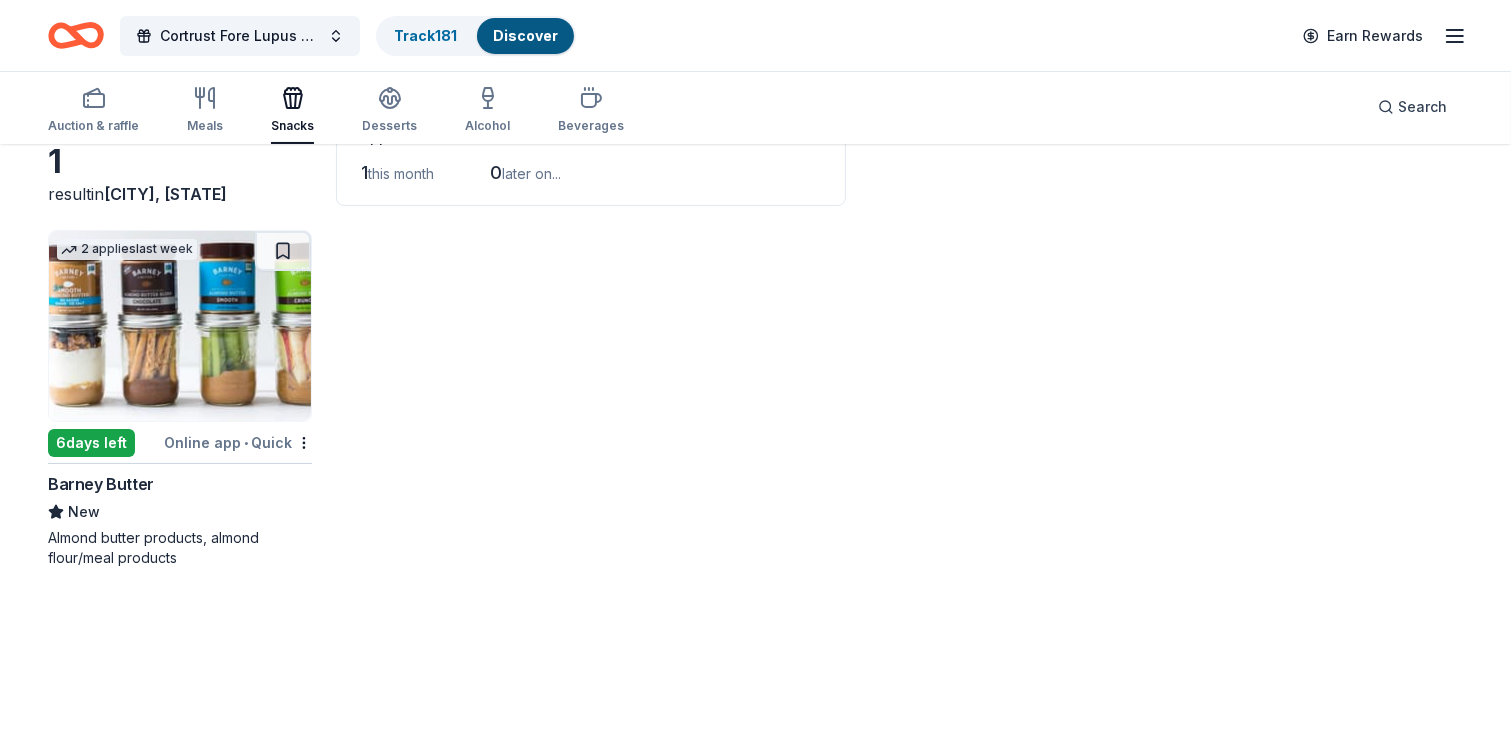 scroll, scrollTop: 145, scrollLeft: 0, axis: vertical 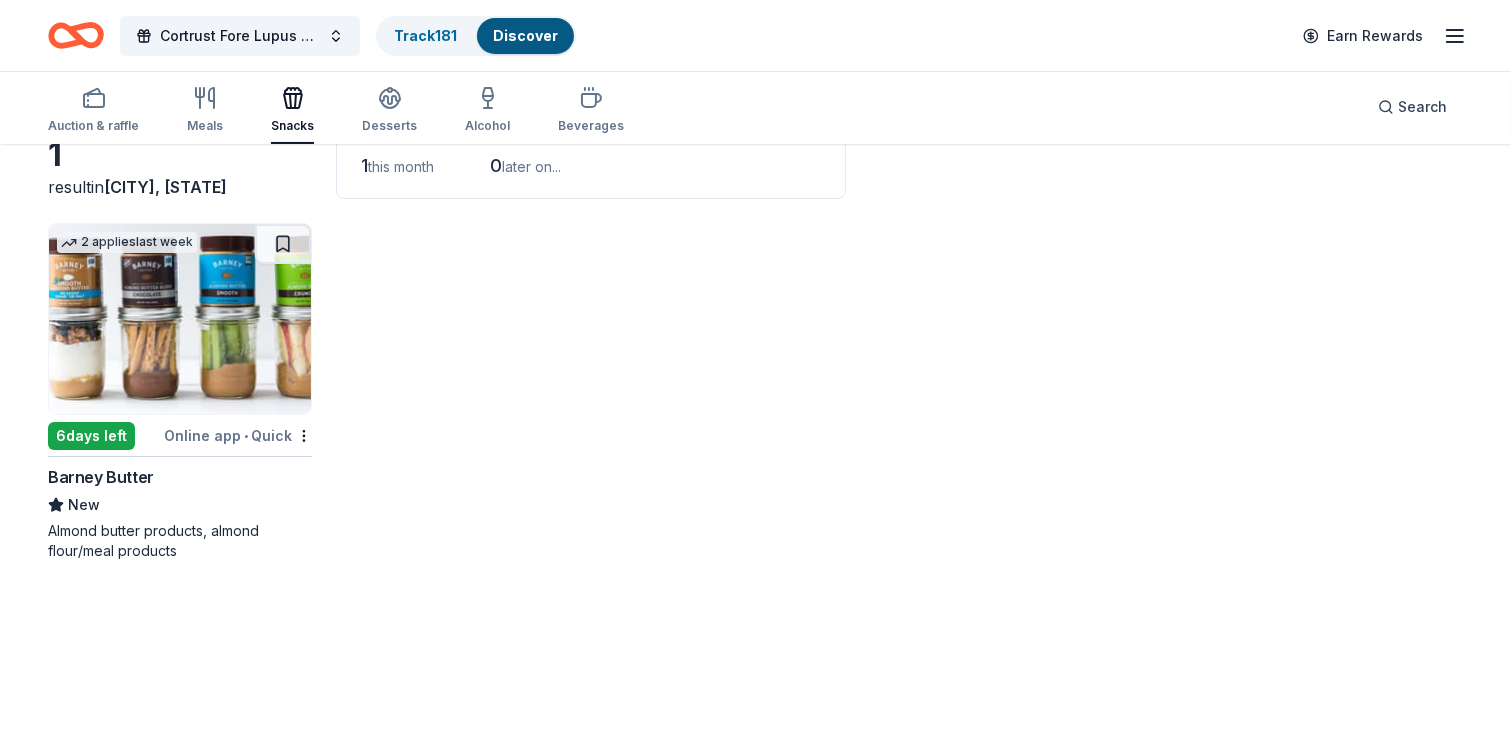 click at bounding box center (180, 319) 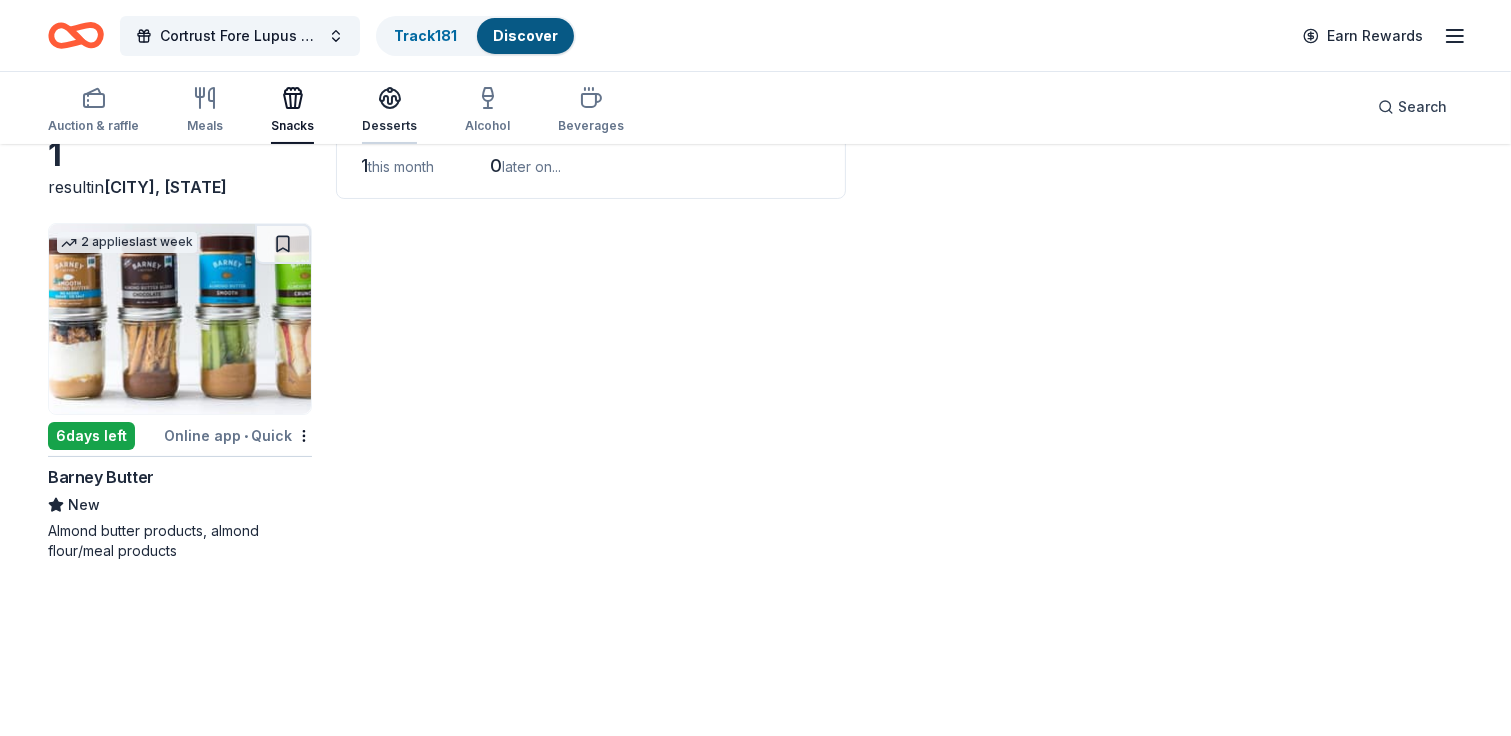 click 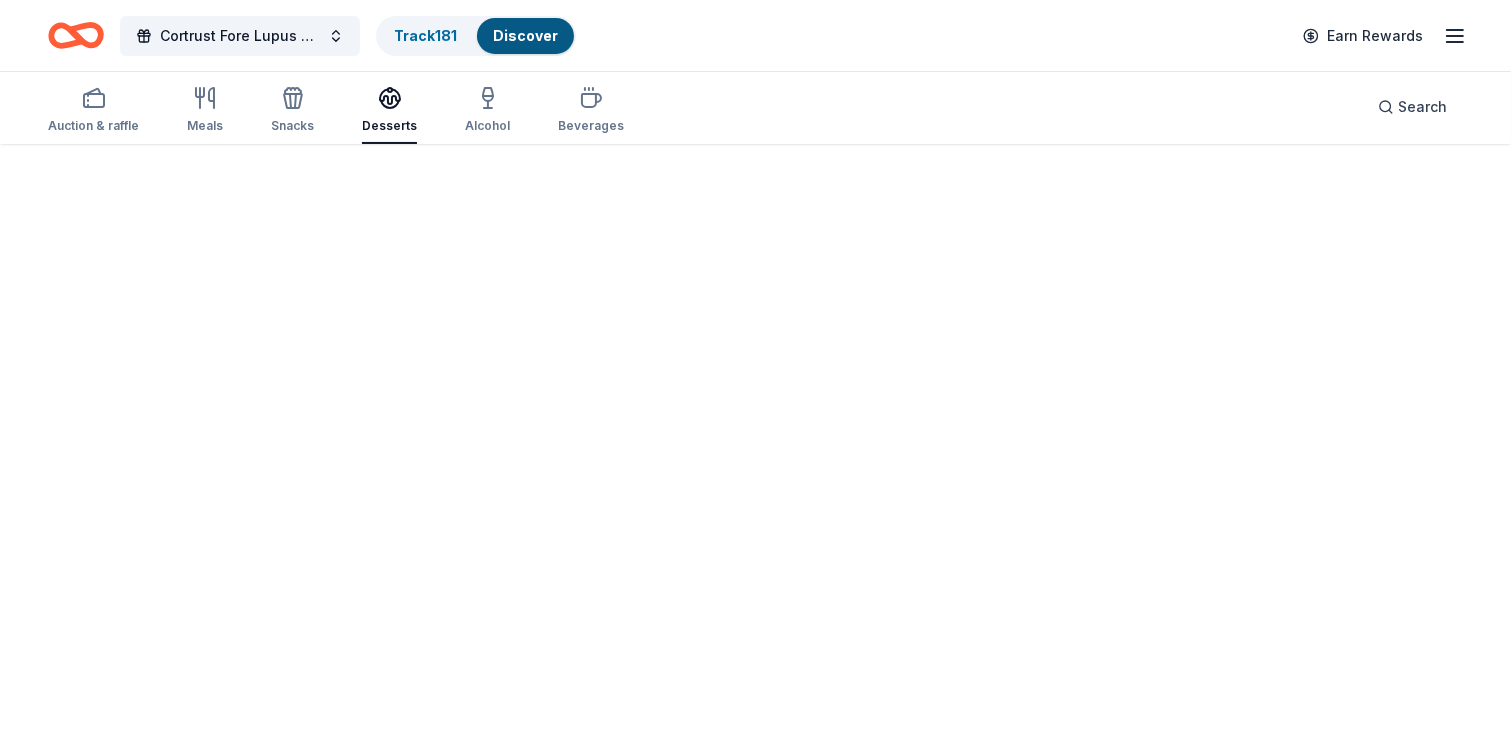 scroll, scrollTop: 0, scrollLeft: 0, axis: both 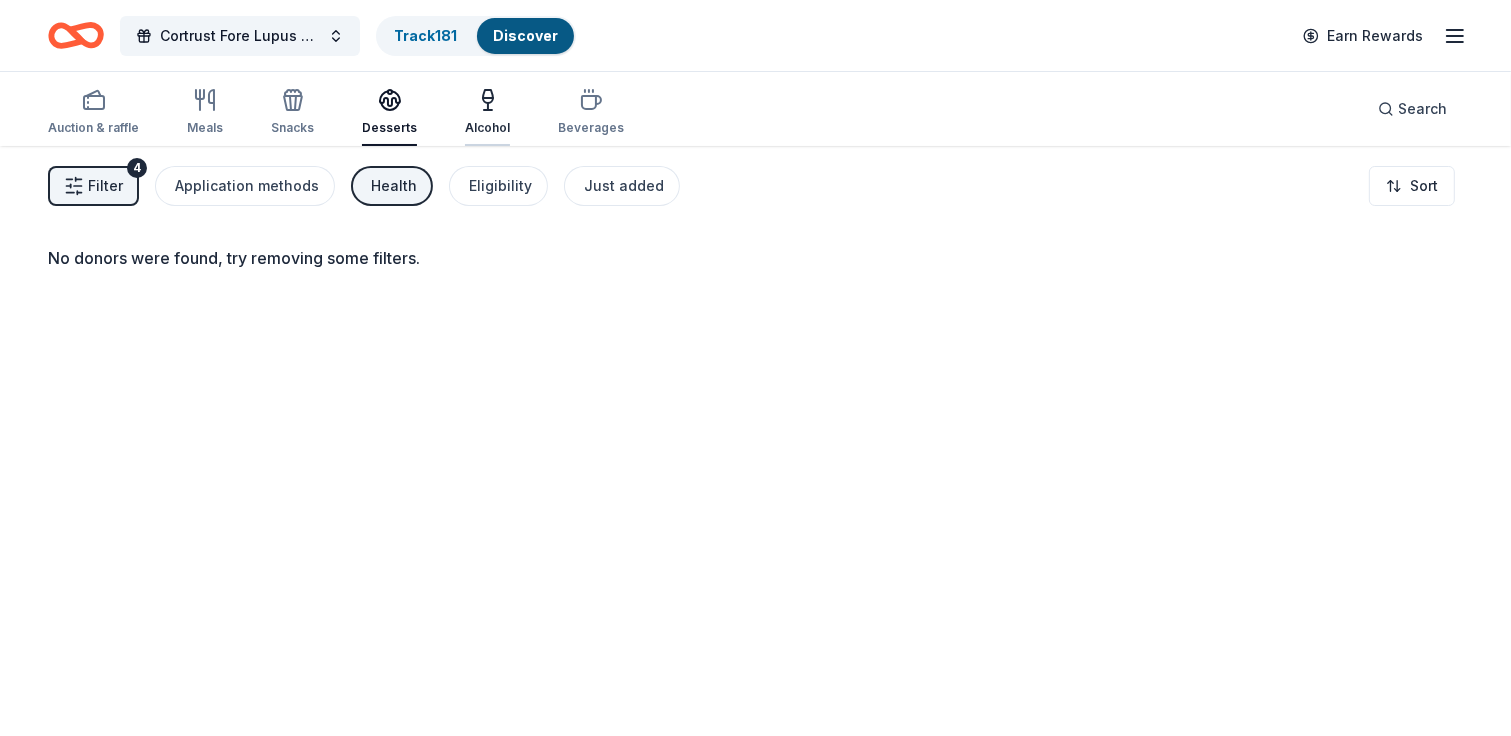 click 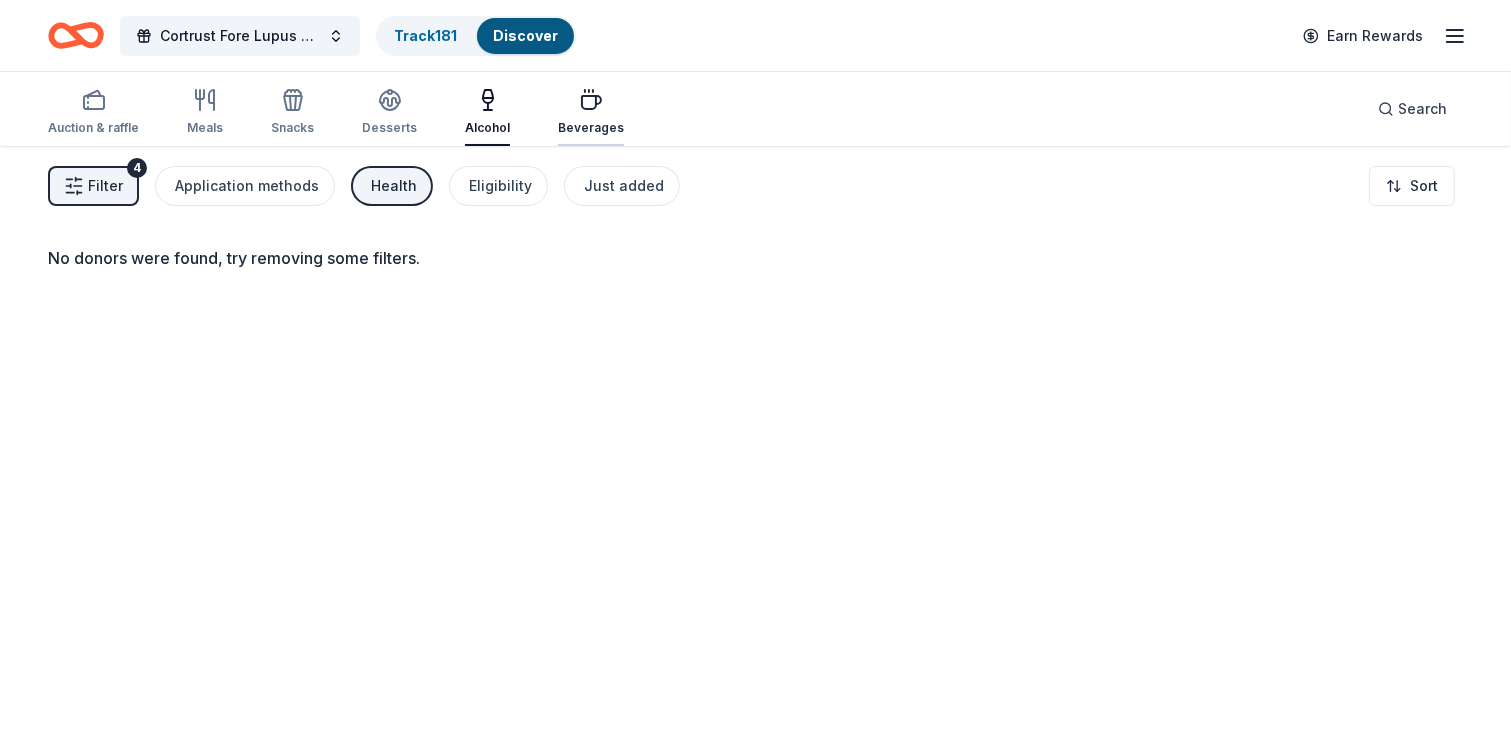 click 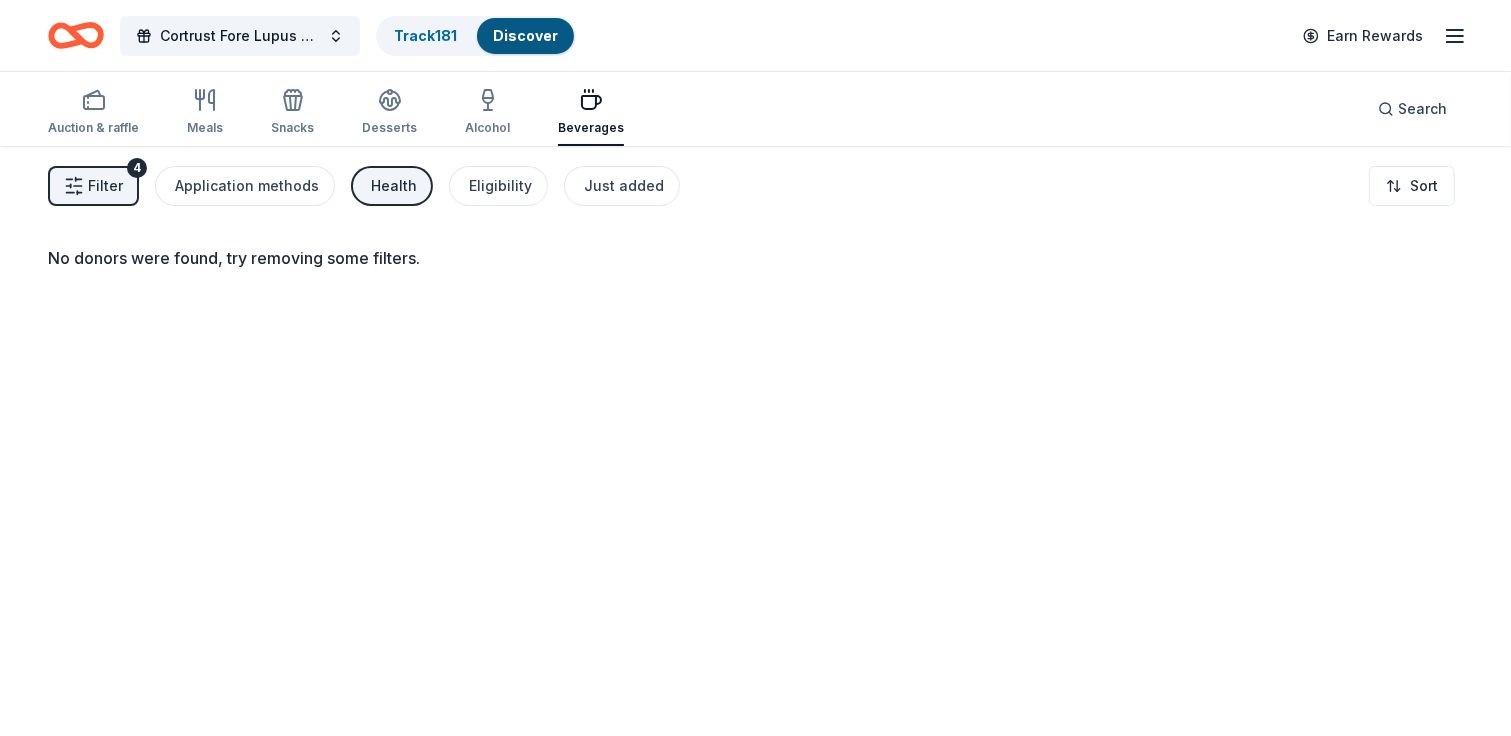 click on "Filter 4 Application methods Health Eligibility Just added Sort" at bounding box center (755, 186) 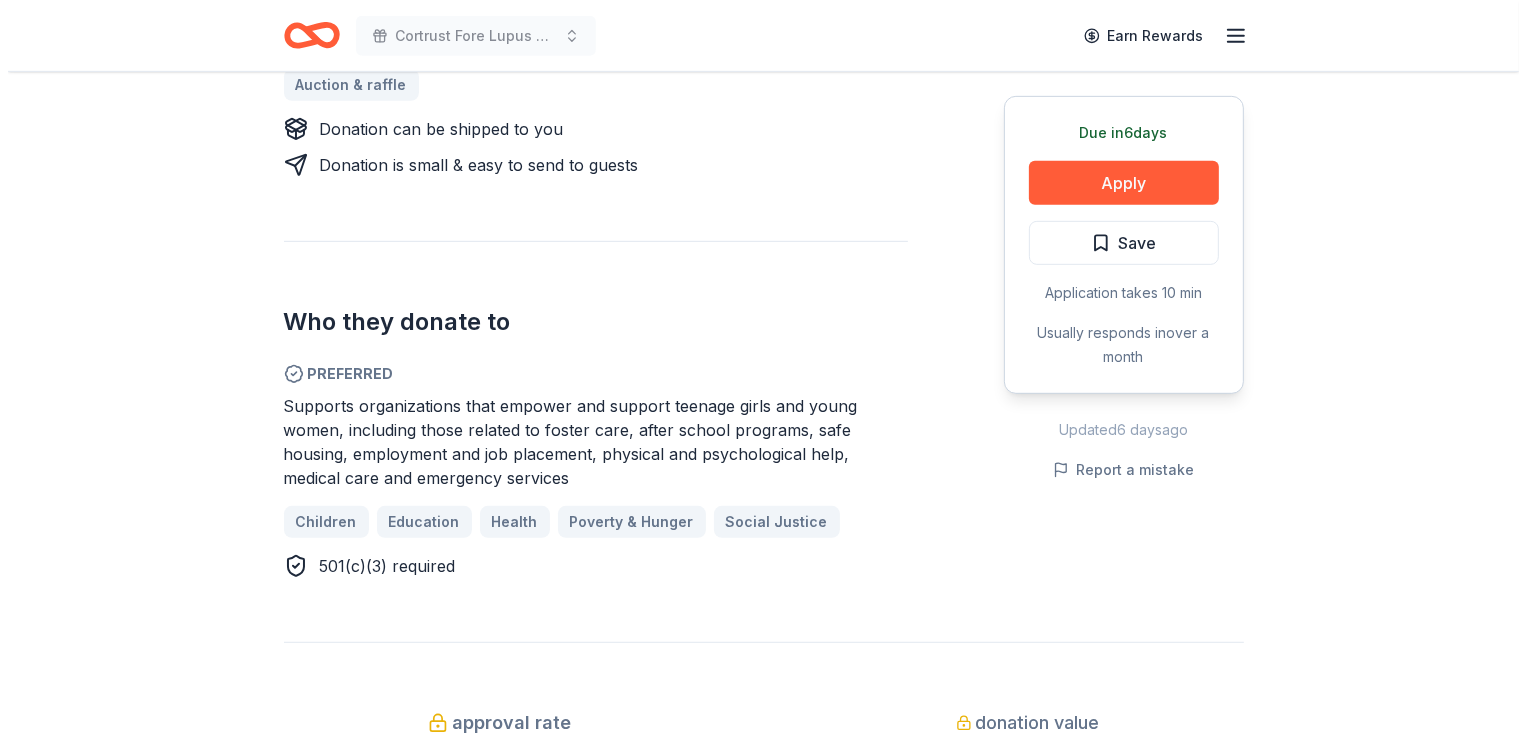 scroll, scrollTop: 800, scrollLeft: 0, axis: vertical 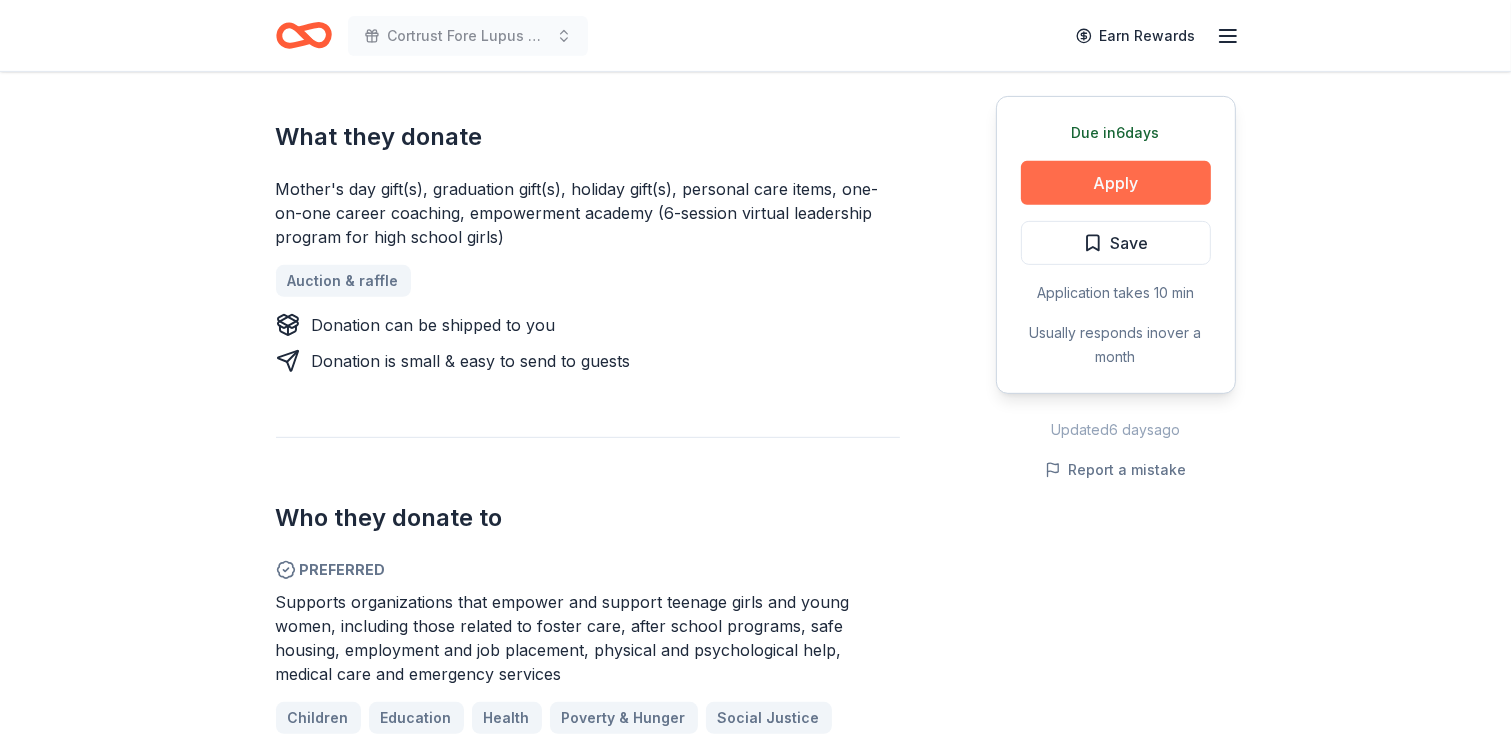 click on "Apply" at bounding box center (1116, 183) 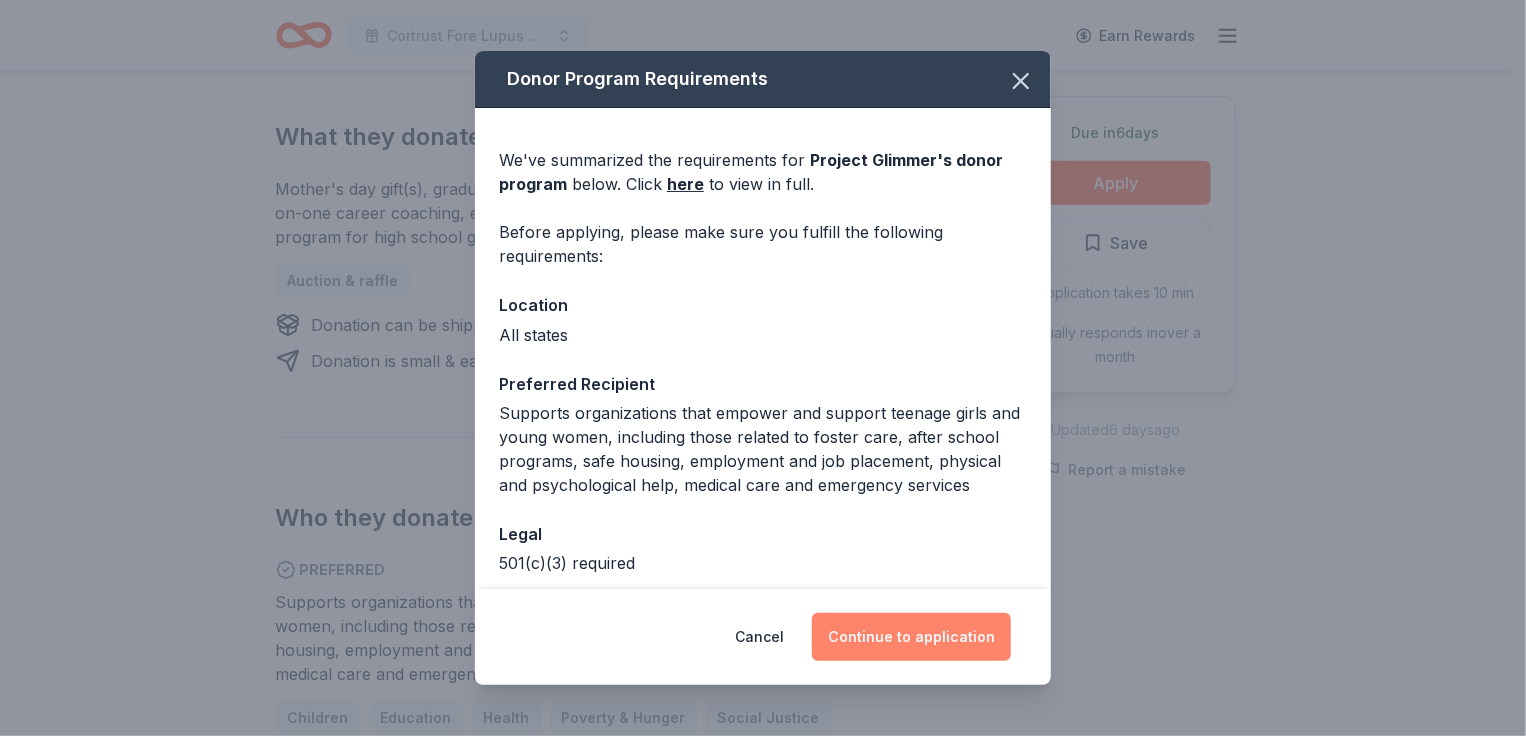 click on "Continue to application" at bounding box center [911, 637] 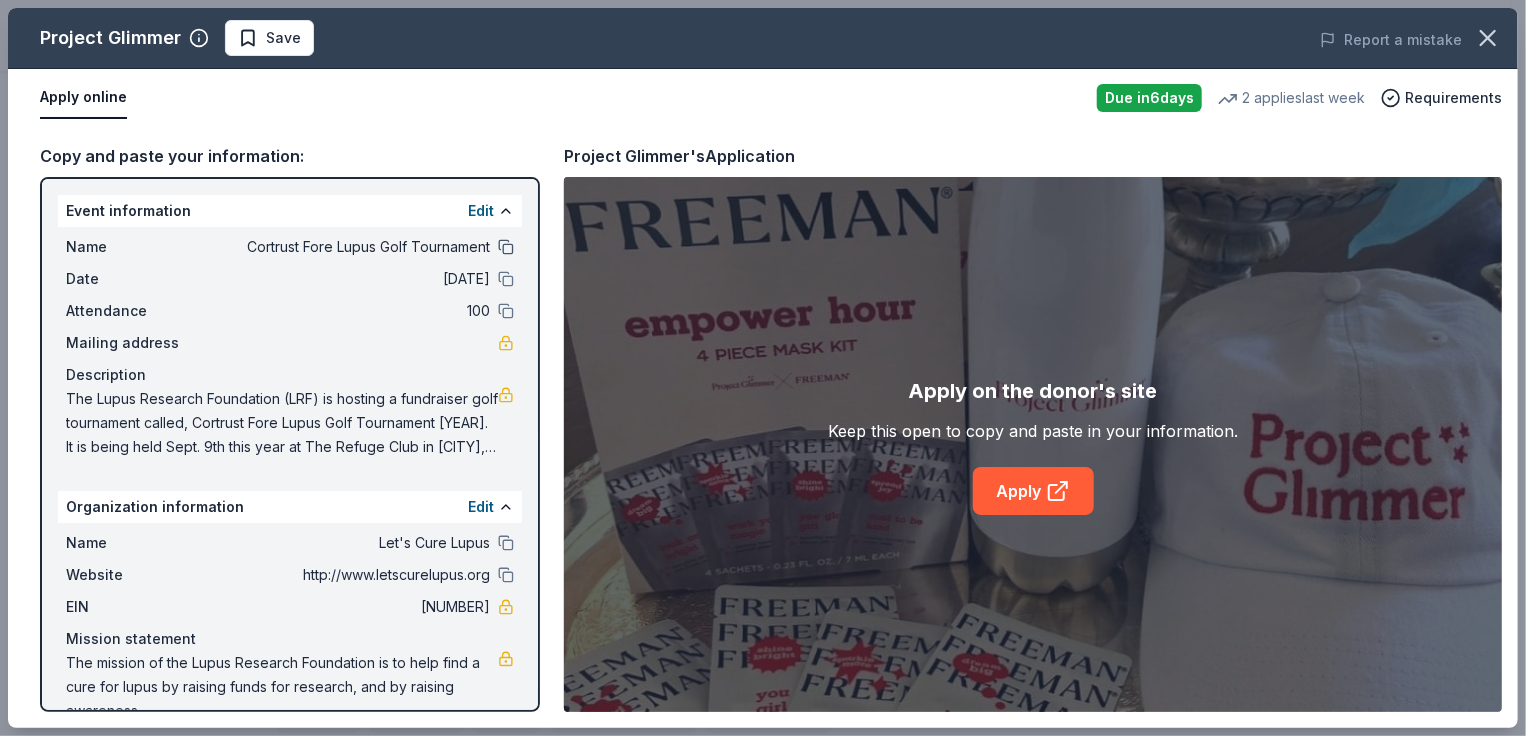 click at bounding box center (506, 247) 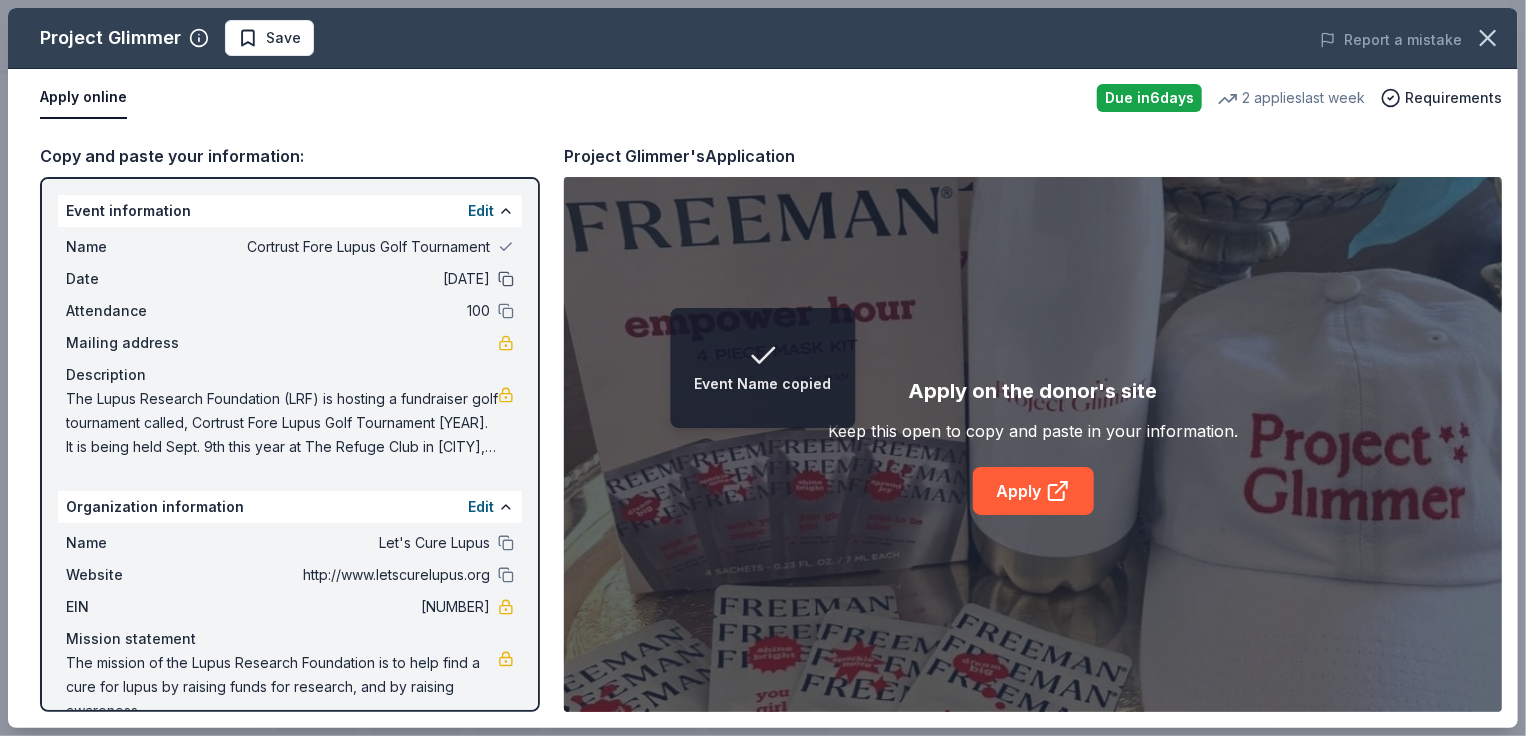 click at bounding box center (506, 279) 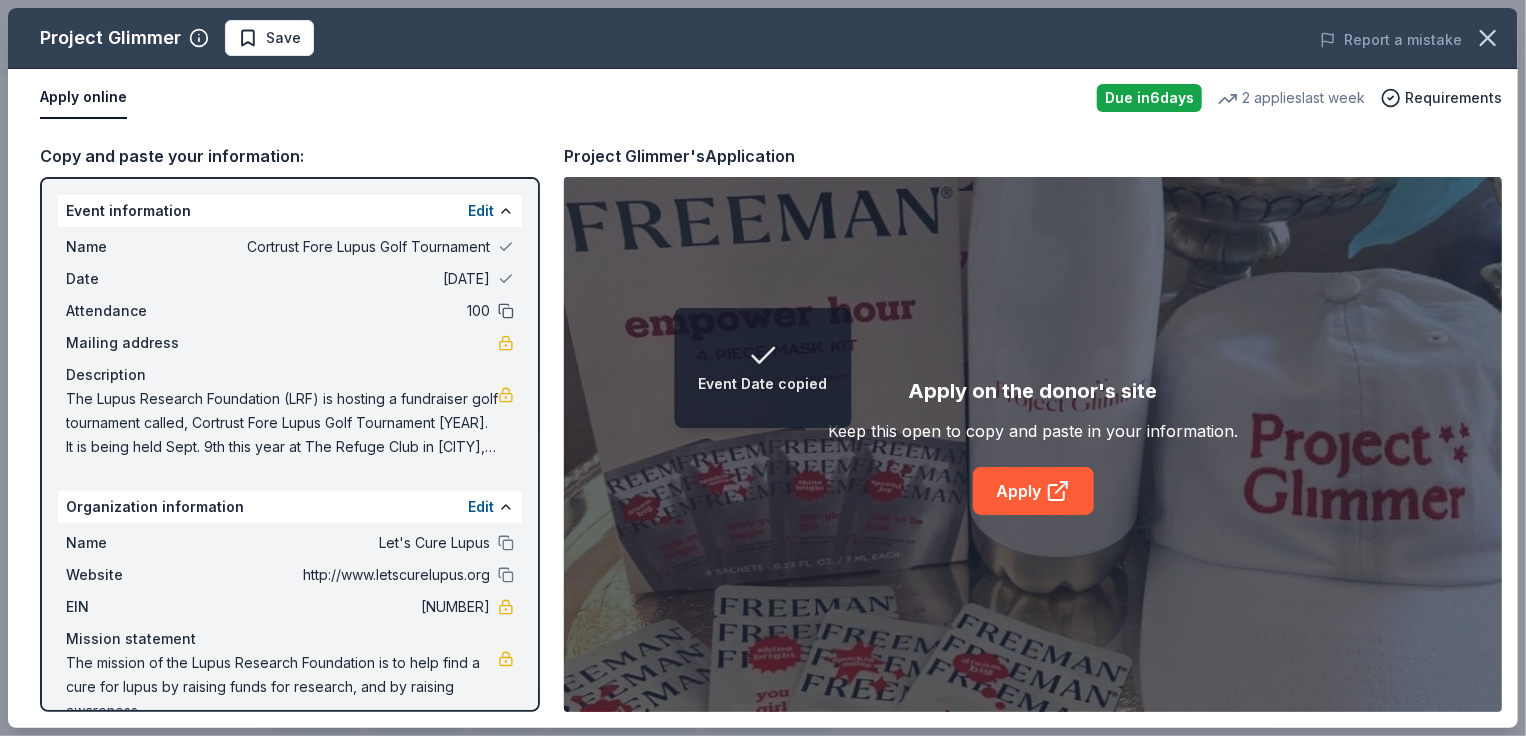 click at bounding box center (506, 311) 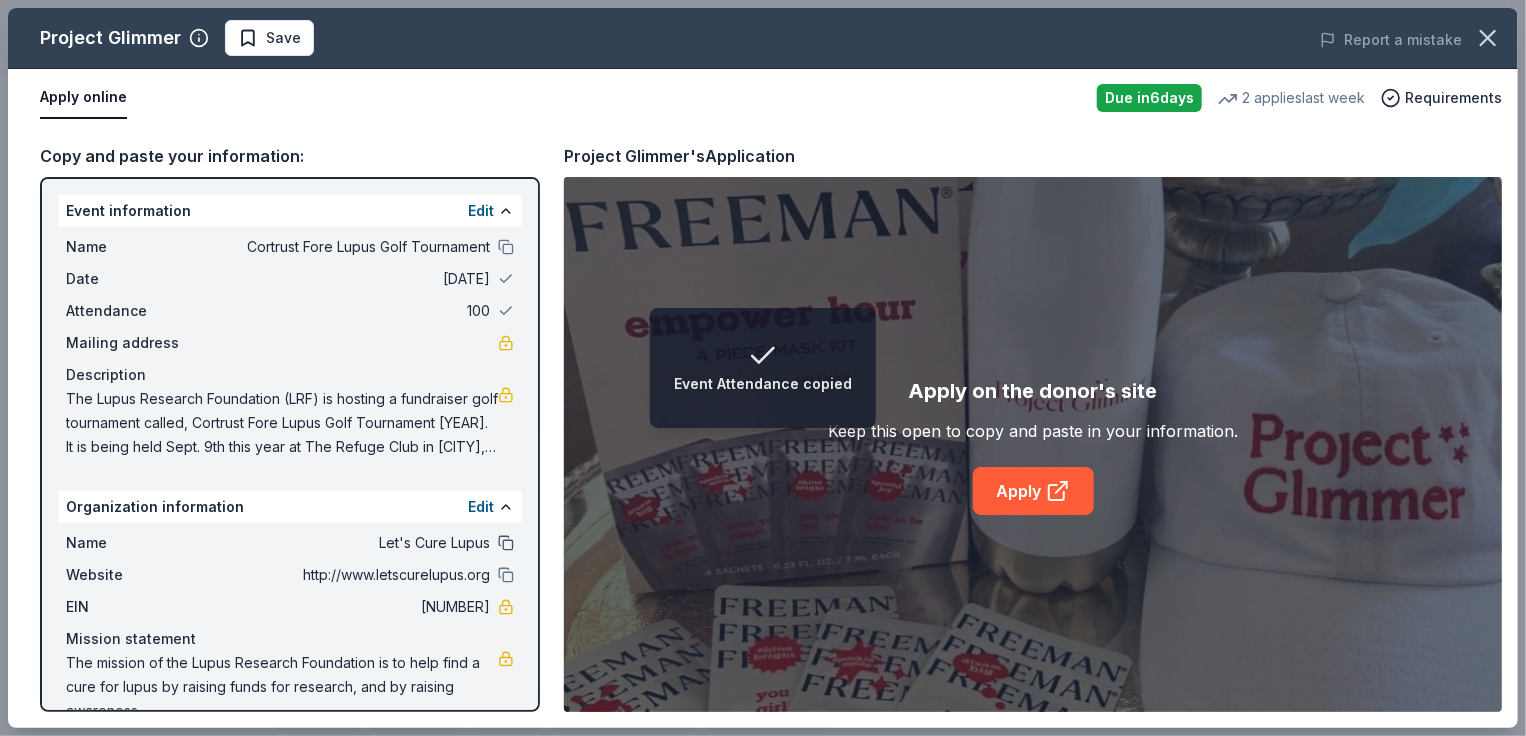 click at bounding box center [506, 543] 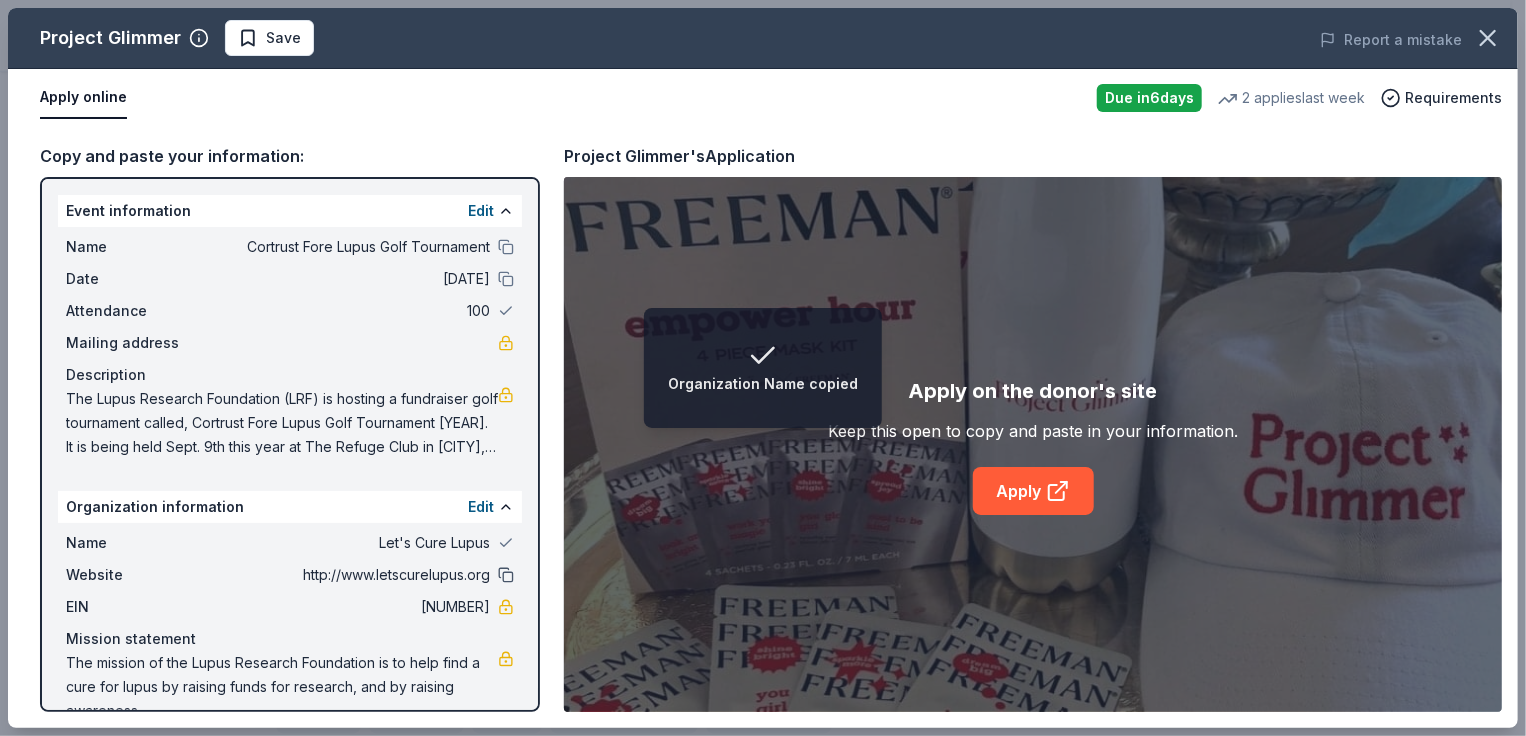click at bounding box center (506, 575) 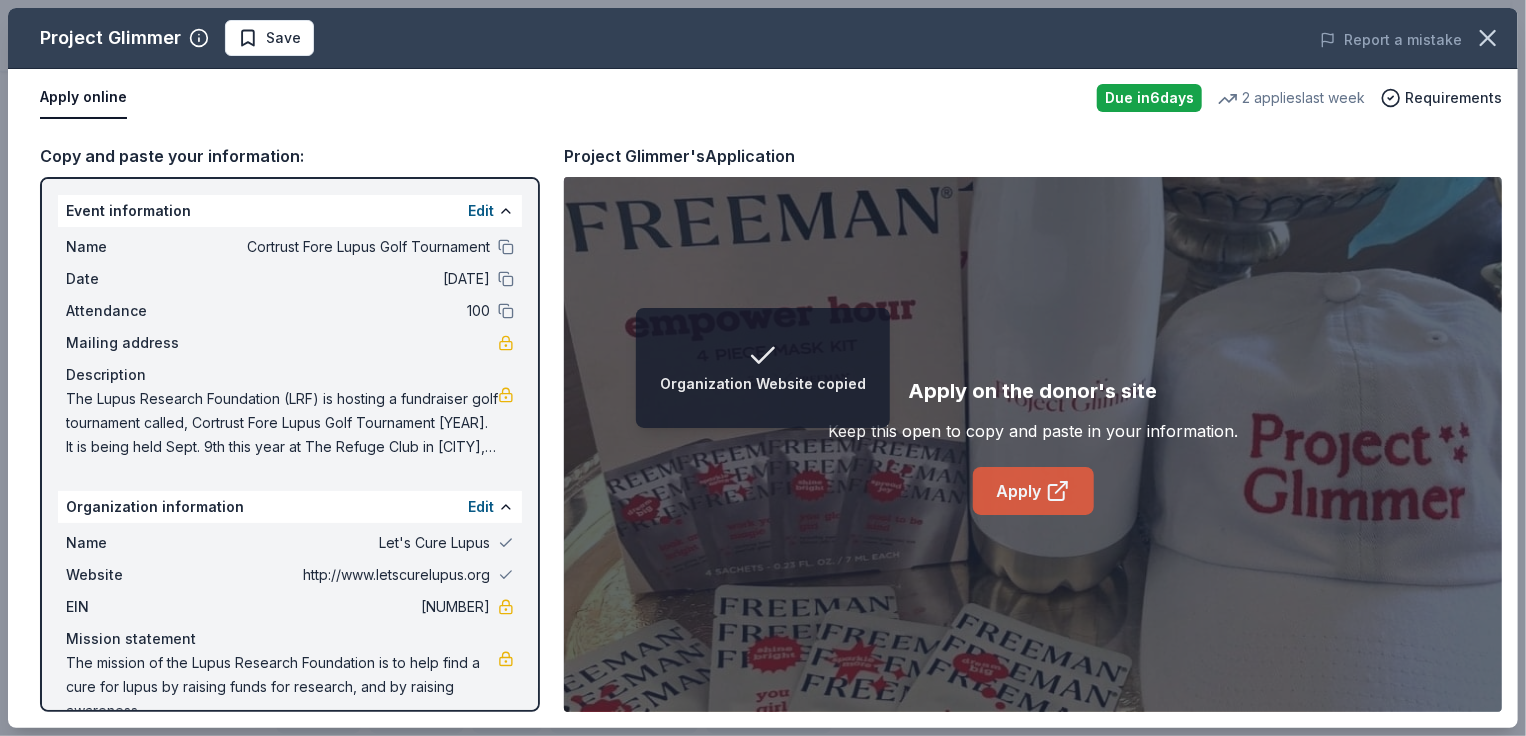 click on "Apply" at bounding box center (1033, 491) 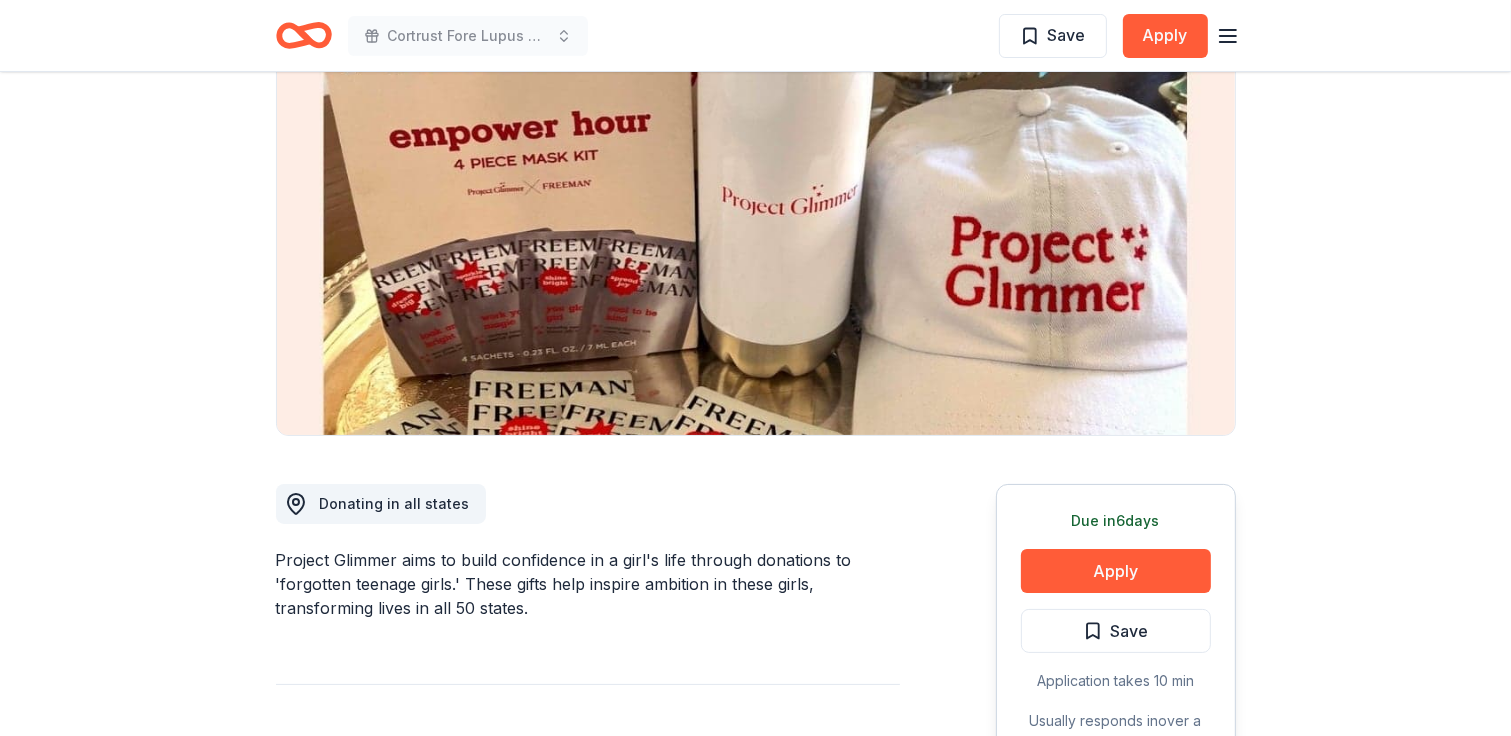 scroll, scrollTop: 300, scrollLeft: 0, axis: vertical 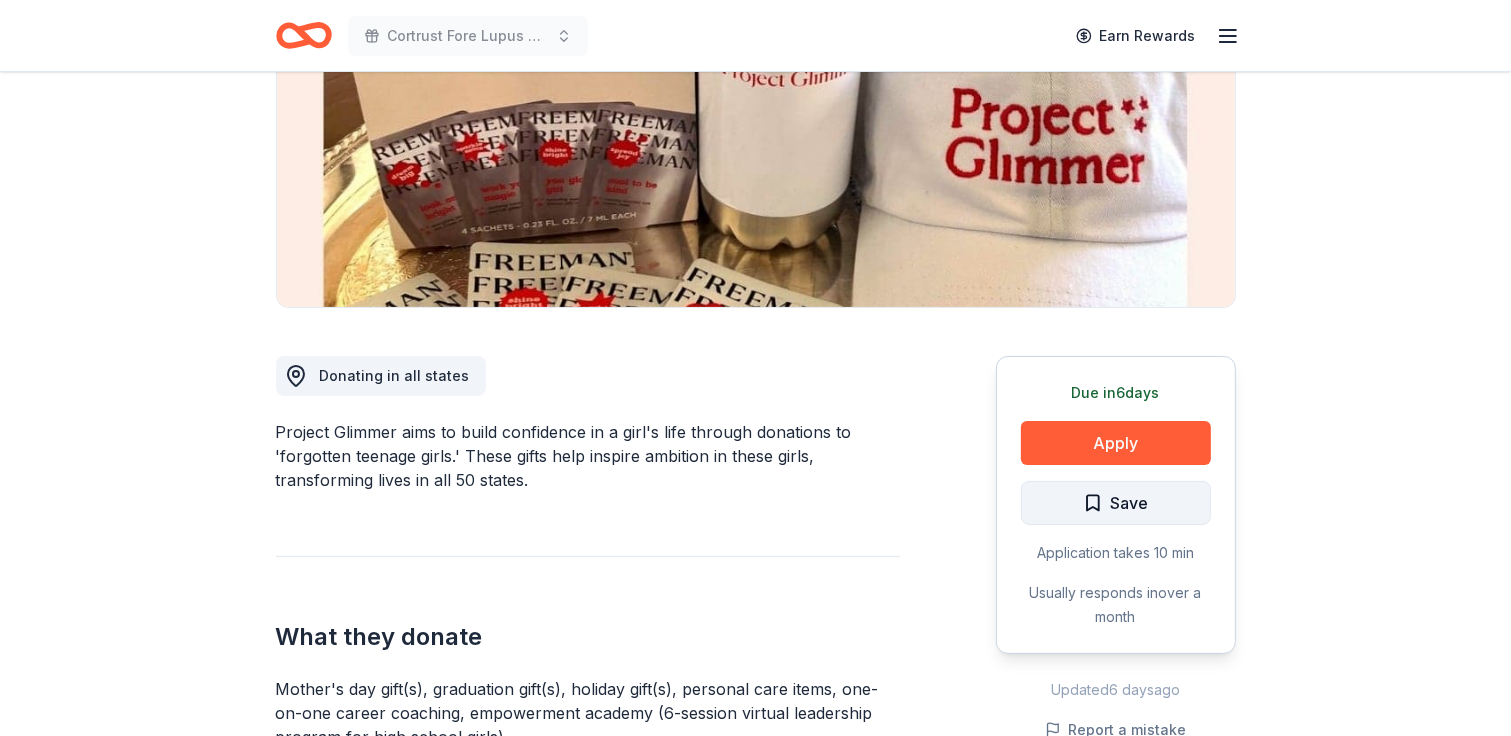 click on "Save" at bounding box center (1130, 503) 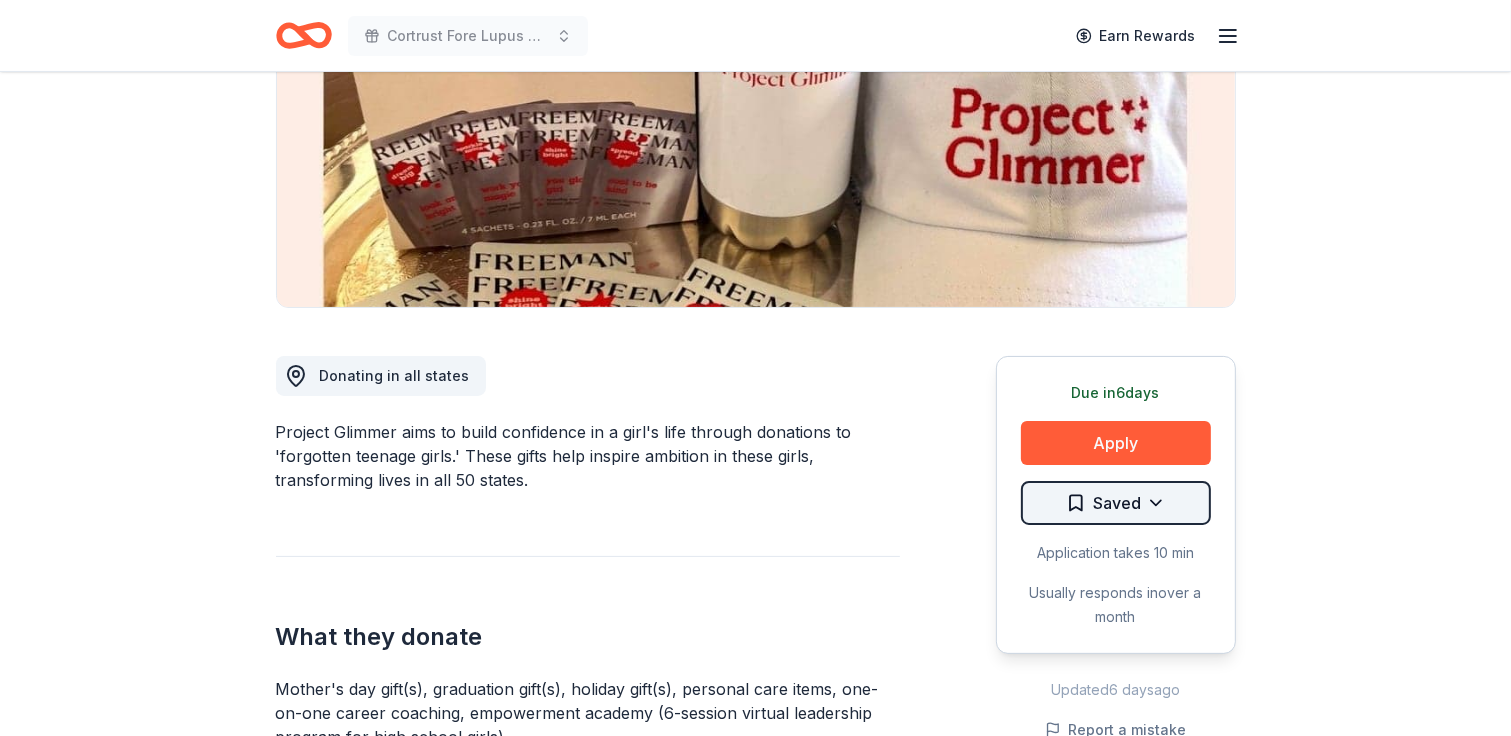 click on "Cortrust Fore Lupus Golf Tournament Earn Rewards Due in  6  days Share Project Glimmer New • 1  reviews 2   applies  last week approval rate donation value Share Donating in all [STATE] Project Glimmer aims to build confidence in a girl's life through donations to 'forgotten teenage girls.' These gifts help inspire ambition in these girls, transforming lives in all 50 [STATE]. What they donate Mother's day gift(s), graduation gift(s), holiday gift(s), personal care items, one-on-one career coaching, empowerment academy (6-session virtual leadership program for high school girls) Auction & raffle Donation can be shipped to you Donation is small & easy to send to guests Who they donate to Preferred Supports organizations that empower and support teenage girls and young women, including those related to foster care, after school programs, safe housing, employment and job placement, physical and psychological help, medical care and emergency services Children Education Health Poverty & Hunger Social Justice 6 20" at bounding box center (755, 68) 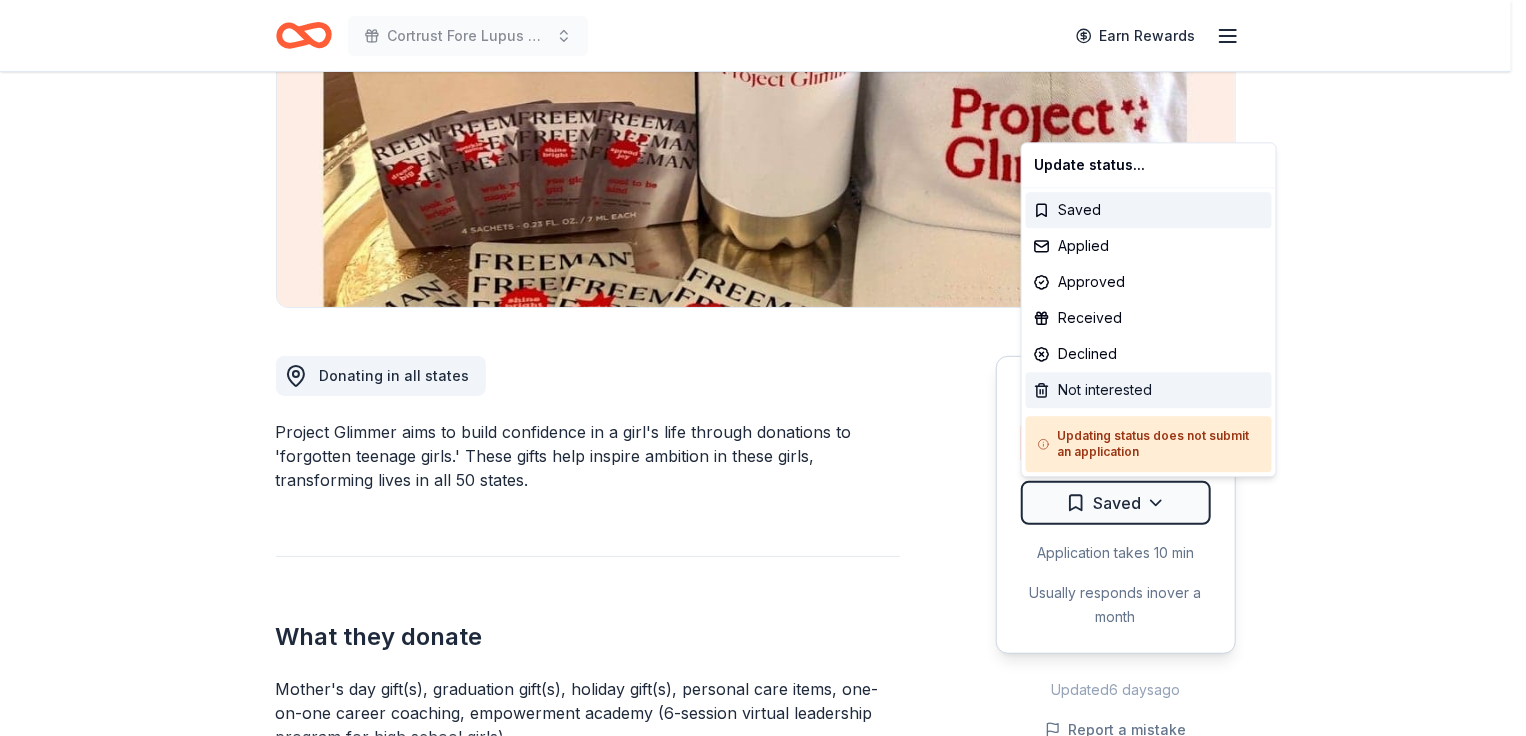 click on "Not interested" at bounding box center [1149, 390] 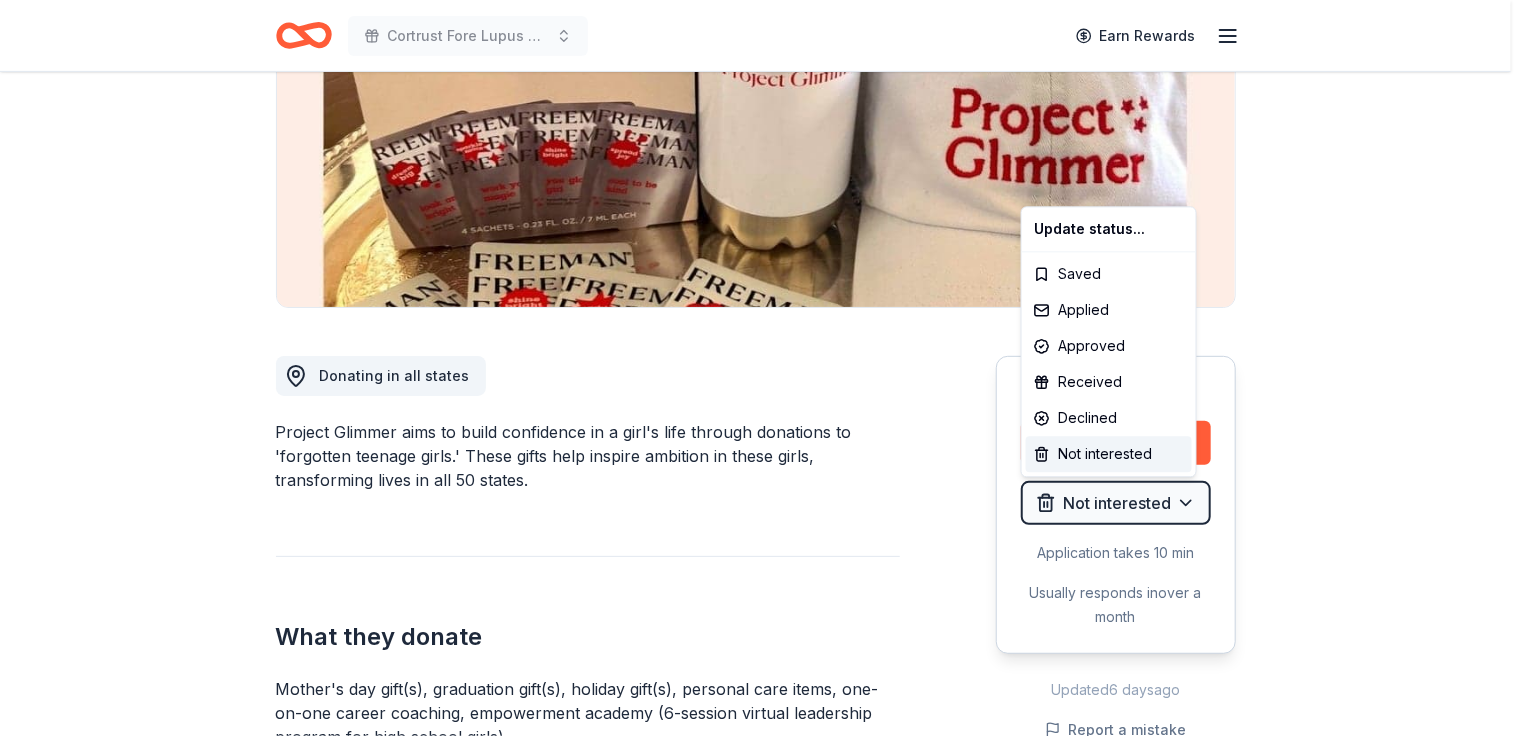 click on "Cortrust Fore Lupus Golf Tournament Earn Rewards Due in  6  days Share Project Glimmer New • 1  reviews 2   applies  last week approval rate donation value Share Donating in all [STATE] Project Glimmer aims to build confidence in a girl's life through donations to 'forgotten teenage girls.' These gifts help inspire ambition in these girls, transforming lives in all 50 [STATE]. What they donate Mother's day gift(s), graduation gift(s), holiday gift(s), personal care items, one-on-one career coaching, empowerment academy (6-session virtual leadership program for high school girls) Auction & raffle Donation can be shipped to you Donation is small & easy to send to guests Who they donate to Preferred Supports organizations that empower and support teenage girls and young women, including those related to foster care, after school programs, safe housing, employment and job placement, physical and psychological help, medical care and emergency services Children Education Health Poverty & Hunger Social Justice 6 20" at bounding box center (763, 68) 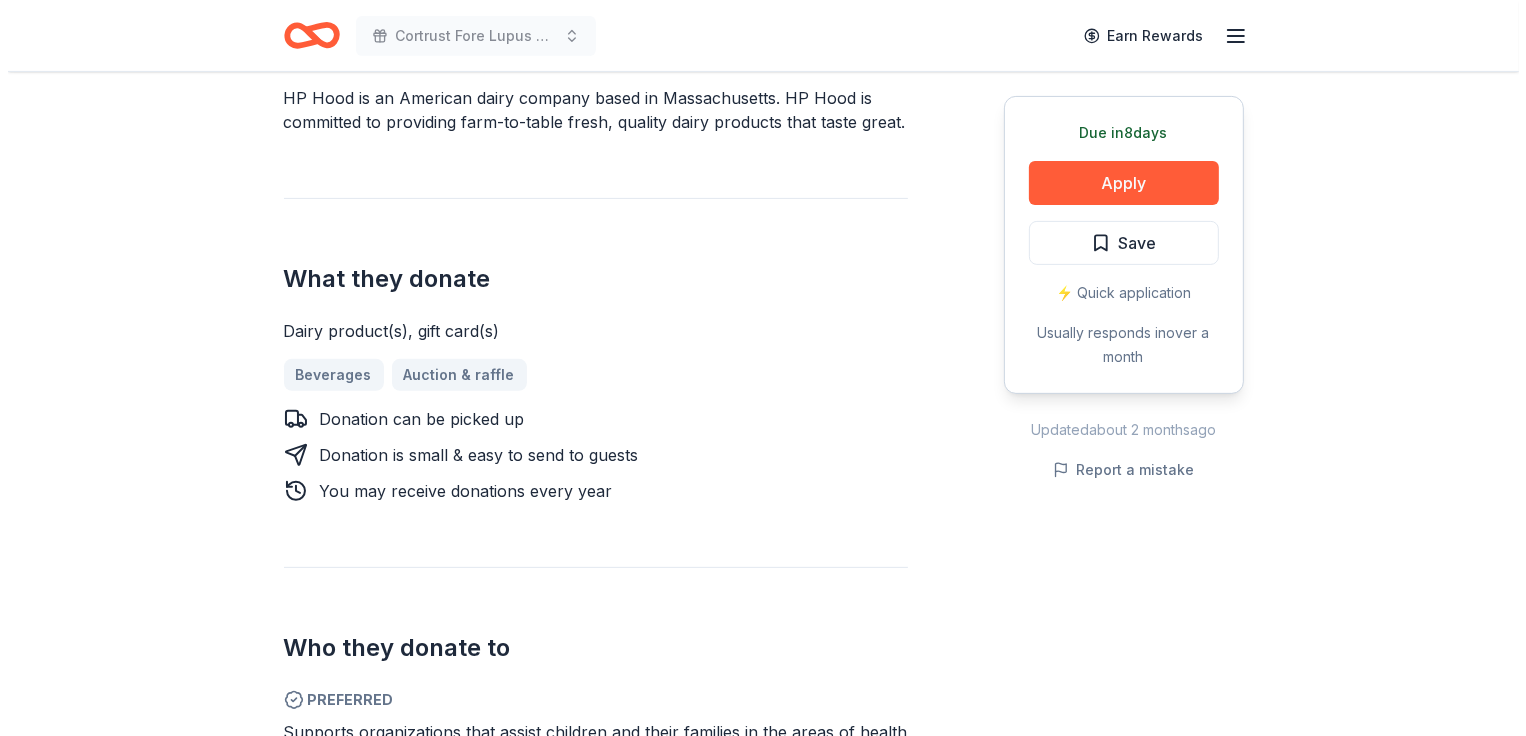 scroll, scrollTop: 600, scrollLeft: 0, axis: vertical 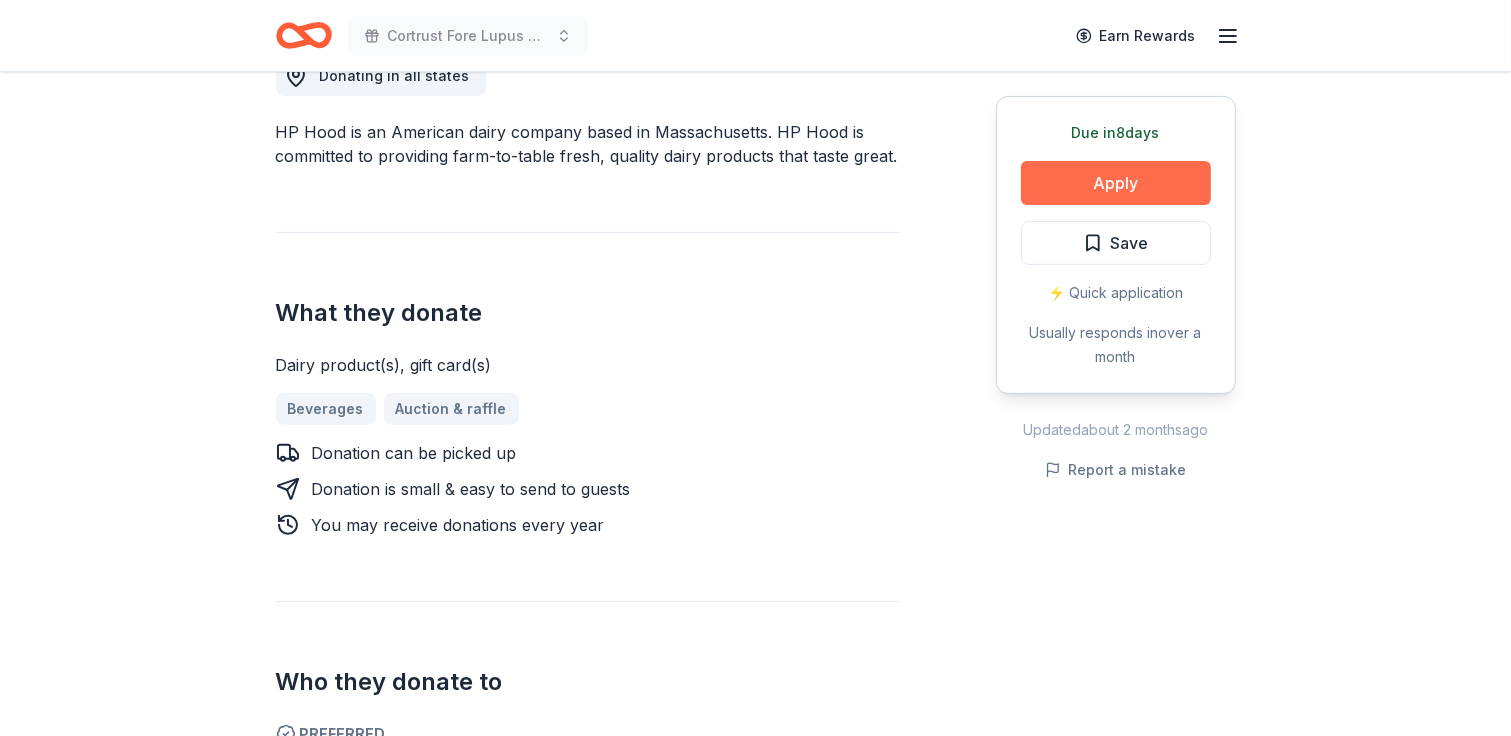 click on "Apply" at bounding box center (1116, 183) 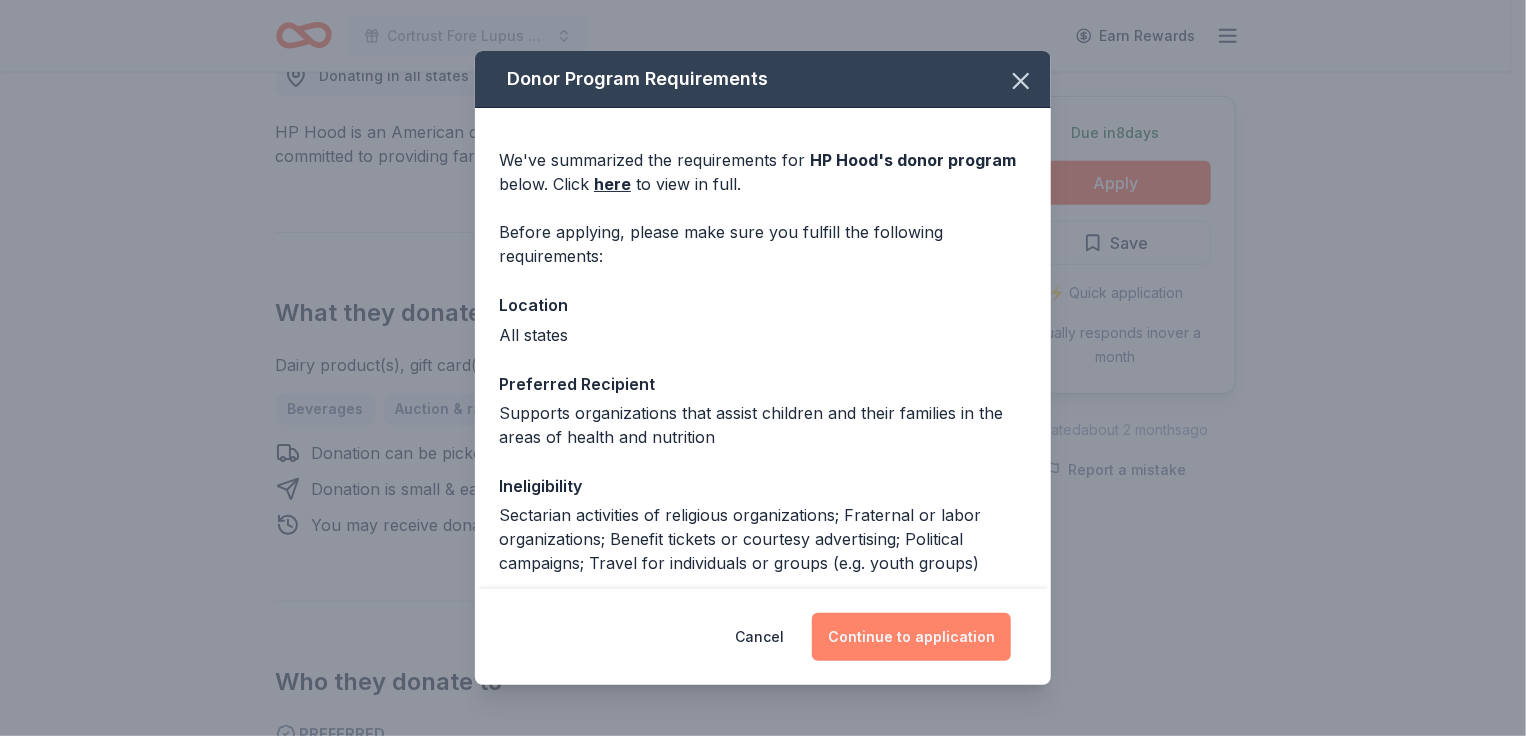 click on "Continue to application" at bounding box center [911, 637] 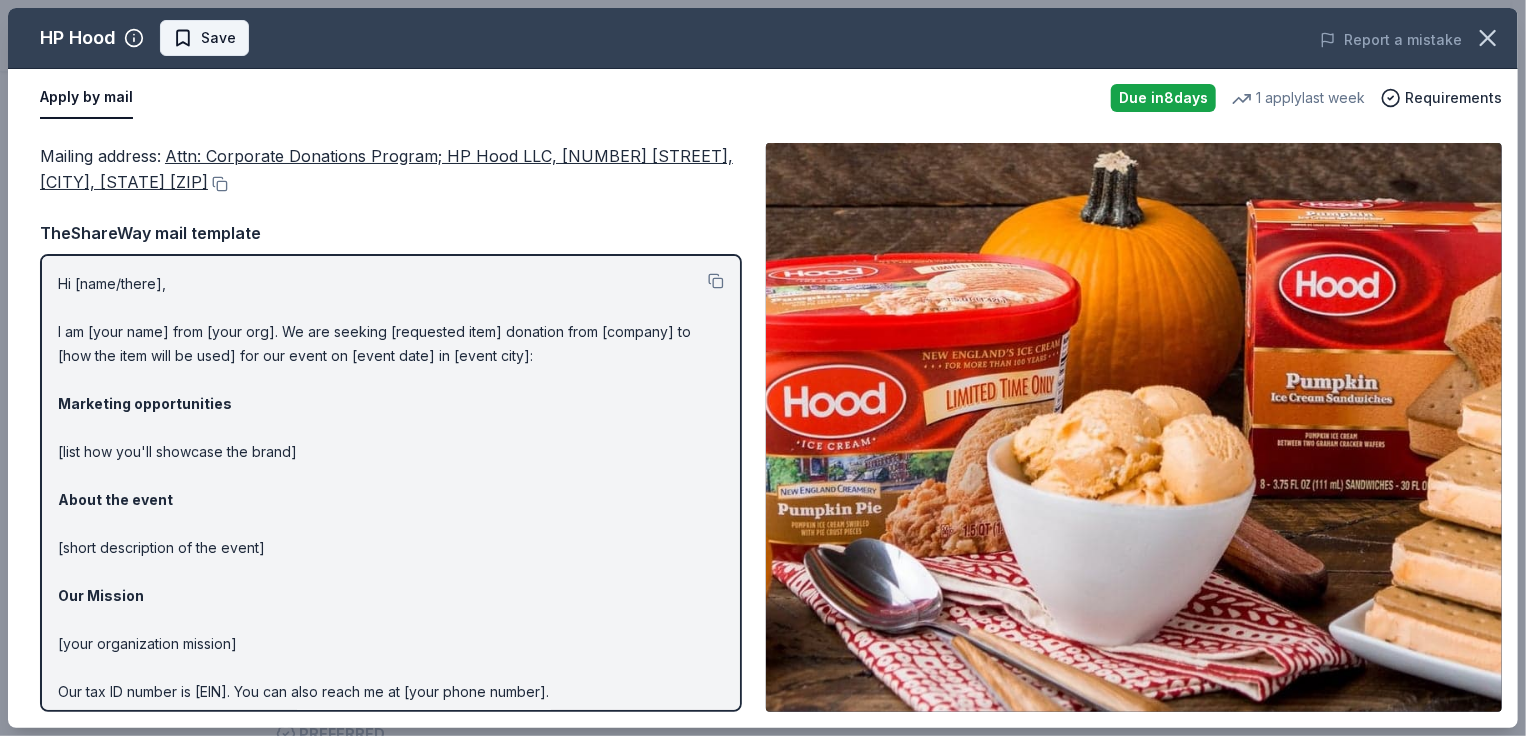 click on "Save" at bounding box center [218, 38] 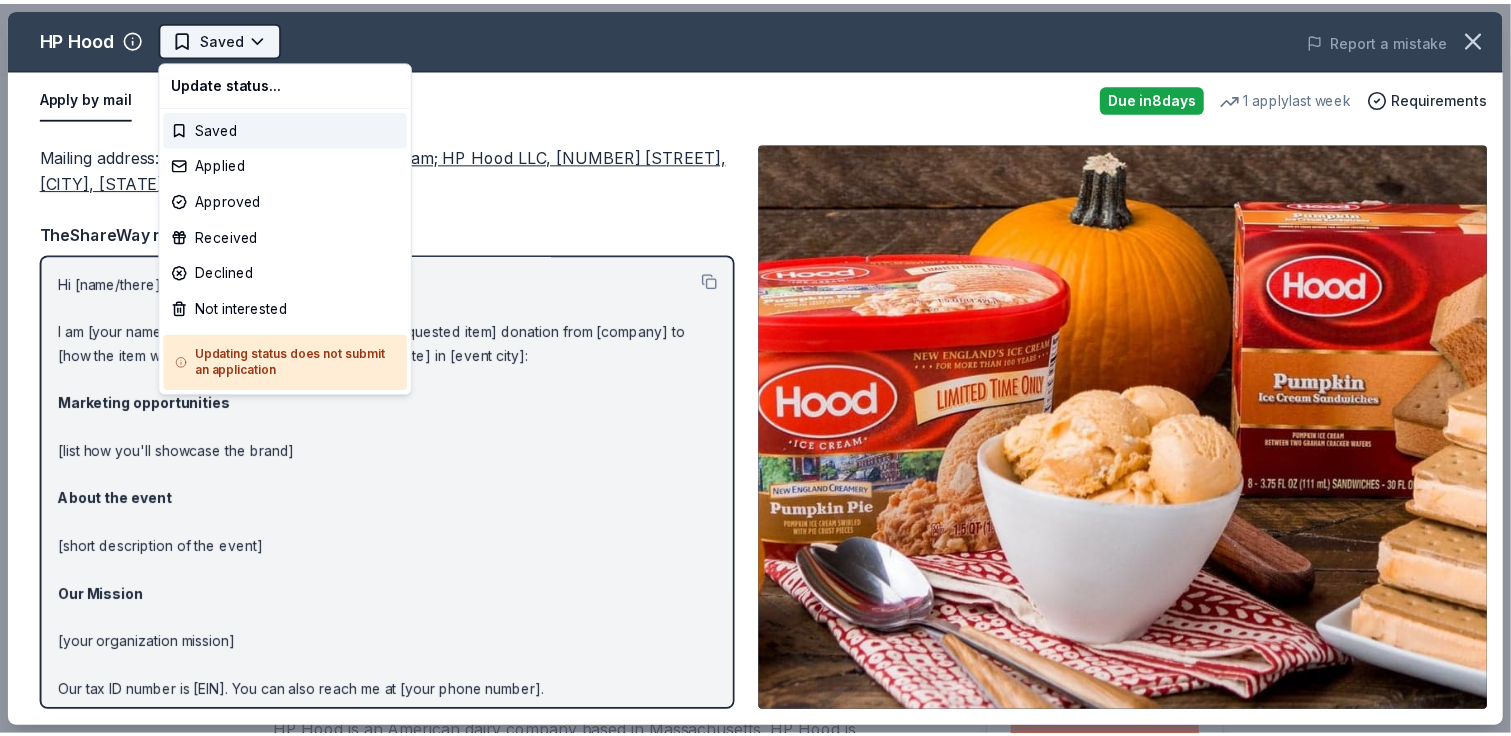 scroll, scrollTop: 0, scrollLeft: 0, axis: both 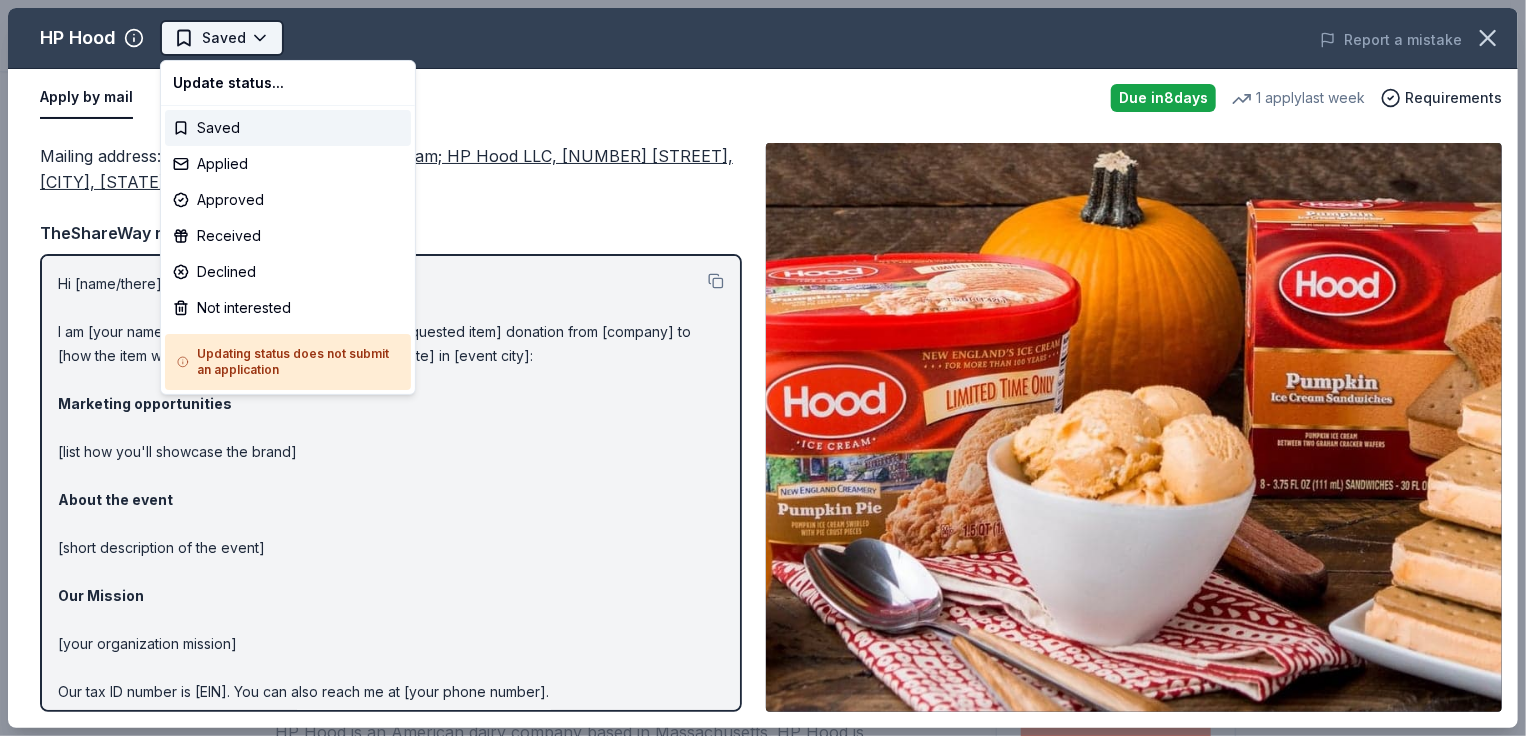 click on "Cortrust Fore Lupus Golf Tournament Saved Apply Due in  8  days Share HP Hood New • 1  reviews 1   apply  last week approval rate donation value Share Donating in all states HP Hood is an American dairy company based in Massachusetts. HP Hood is committed to providing farm-to-table fresh, quality dairy products that taste great.  What they donate Dairy product(s), gift card(s) Beverages Auction & raffle Donation can be picked up Donation is small & easy to send to guests   You may receive donations every   year Who they donate to  Preferred Supports organizations that assist children and their families in the areas of health and nutrition Children Health 501(c)(3) required  Ineligible Sectarian activities of religious organizations; Fraternal or labor organizations; Benefit tickets or courtesy advertising; Political campaigns; Travel for individuals or groups (e.g. youth groups)
Religious Individuals Political Due in  8  days Apply Saved ⚡️ Quick application Usually responds in  over a month Updated  %" at bounding box center (763, 368) 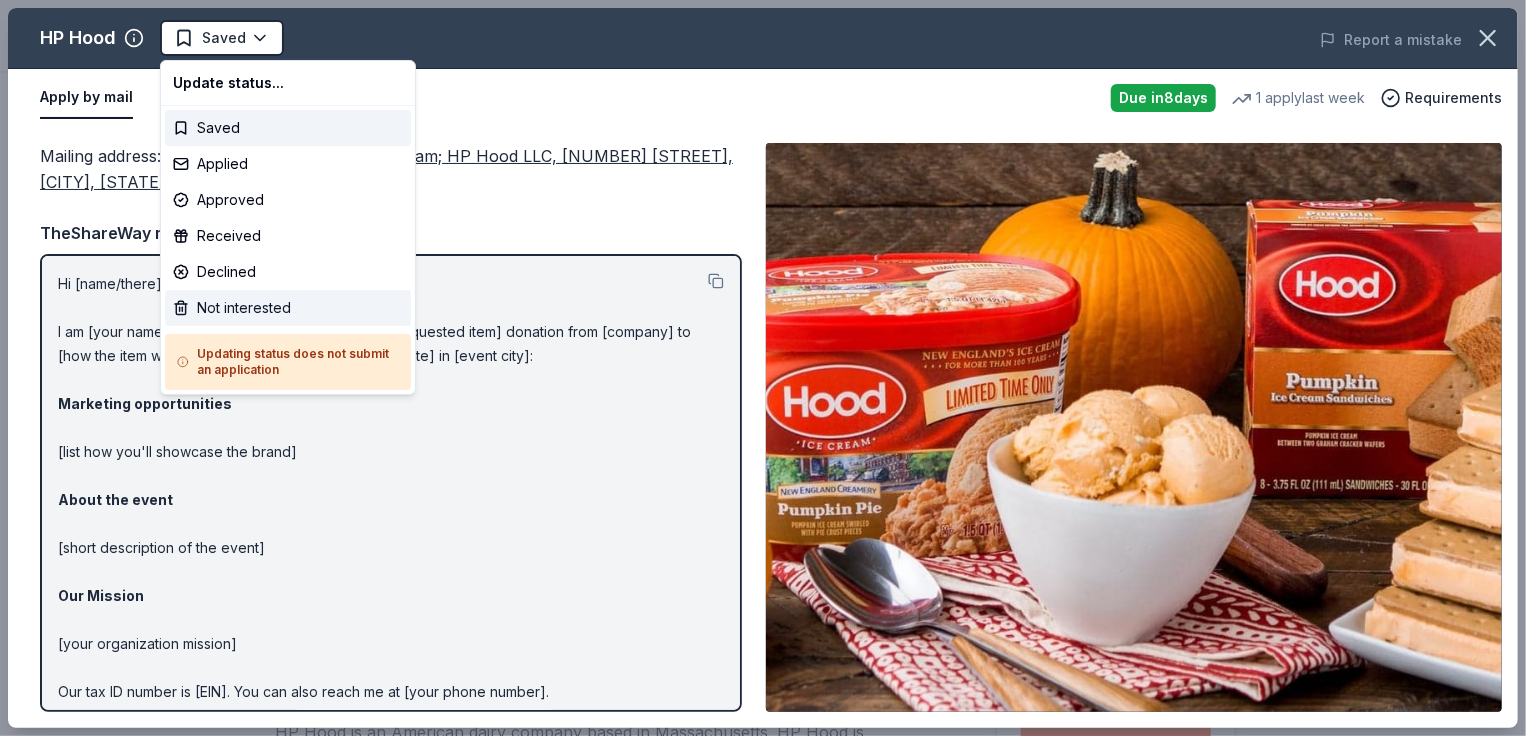 click on "Not interested" at bounding box center [288, 308] 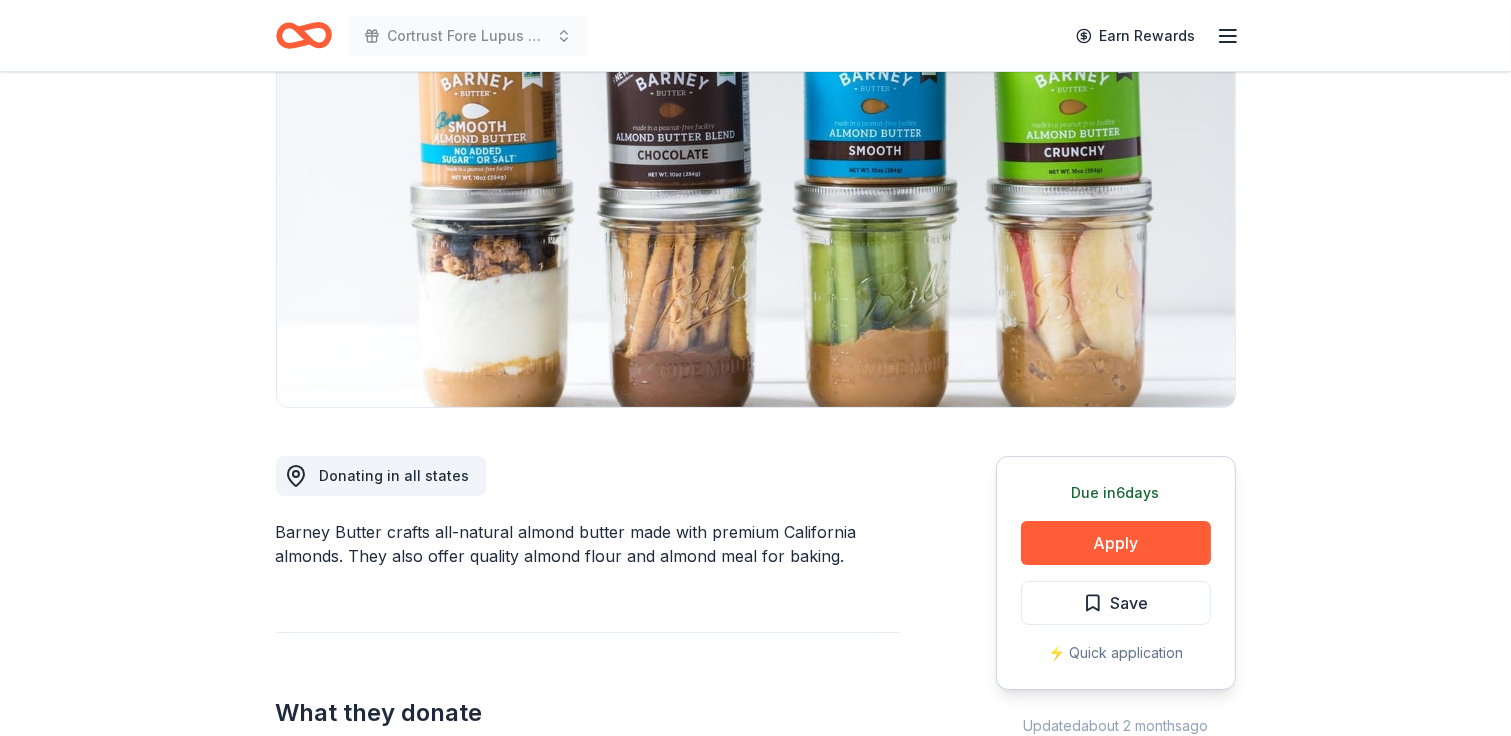 scroll, scrollTop: 0, scrollLeft: 0, axis: both 